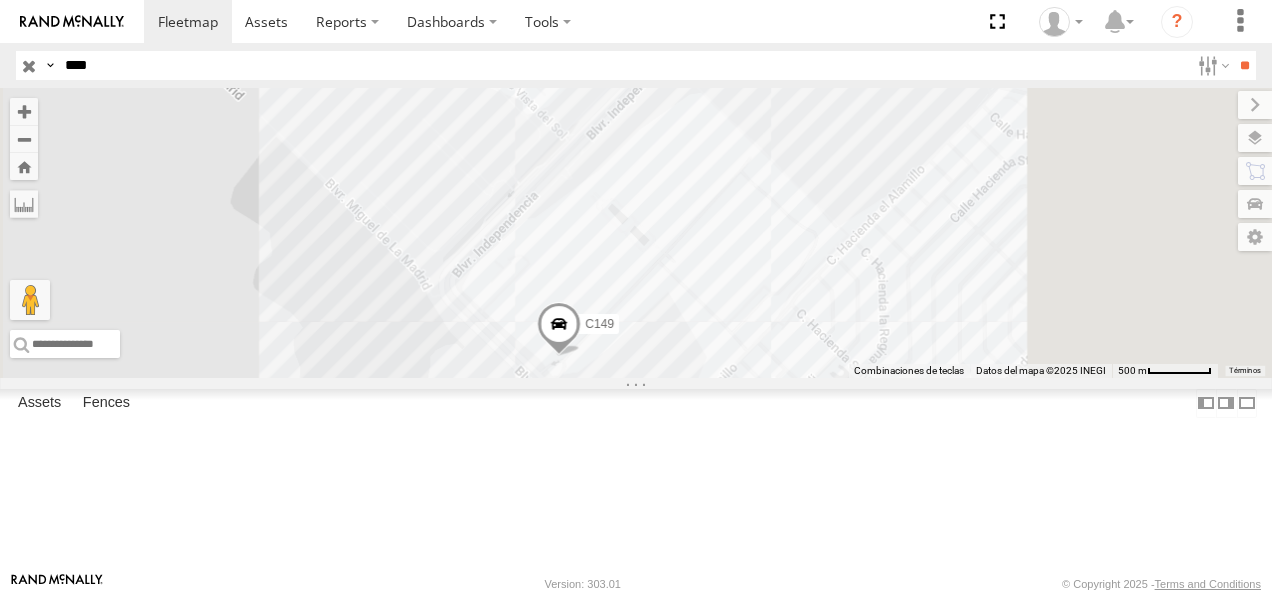 scroll, scrollTop: 0, scrollLeft: 0, axis: both 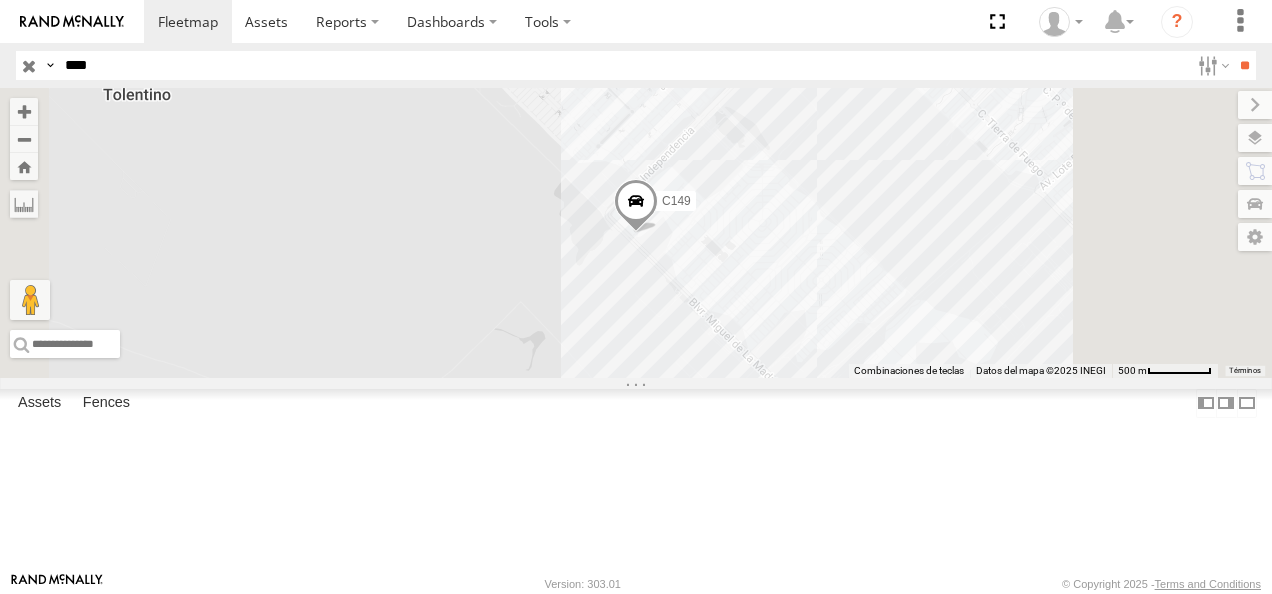 drag, startPoint x: 128, startPoint y: 62, endPoint x: 0, endPoint y: 62, distance: 128 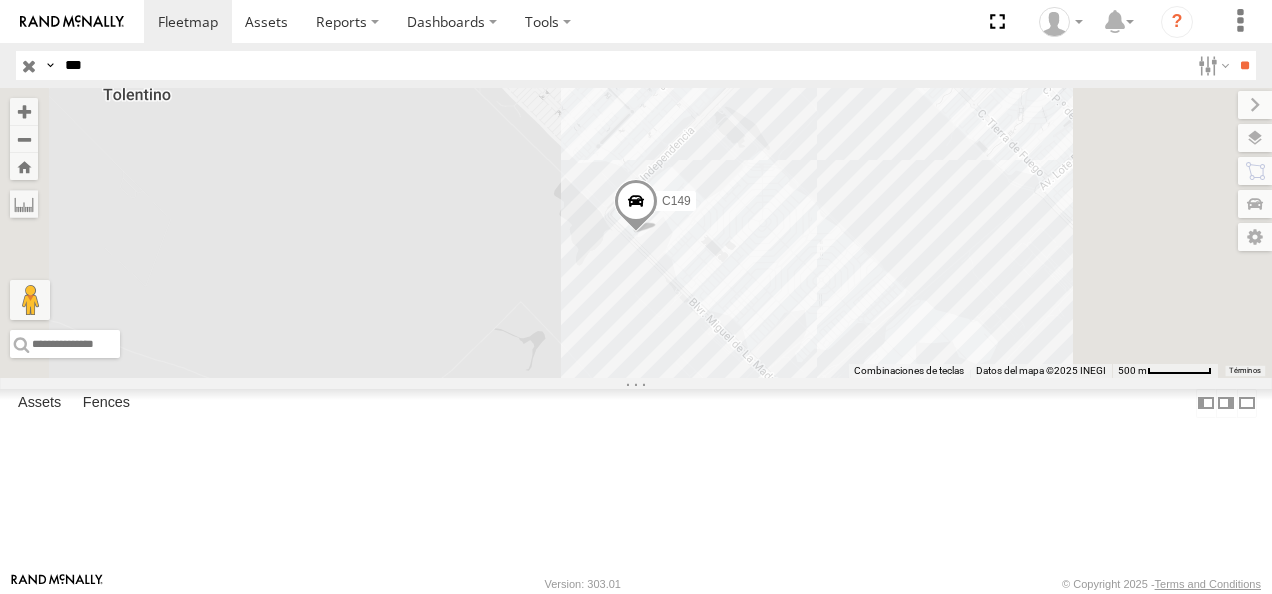 click on "**" at bounding box center (1244, 65) 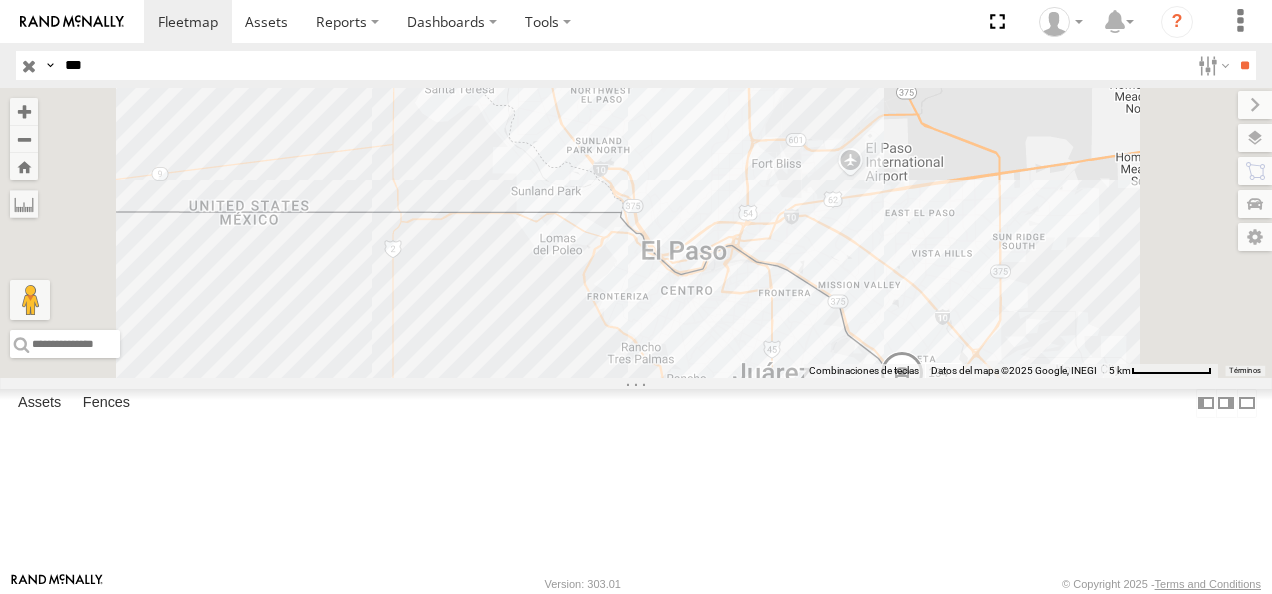 click on "194
FLEX NORTE" at bounding box center [0, 0] 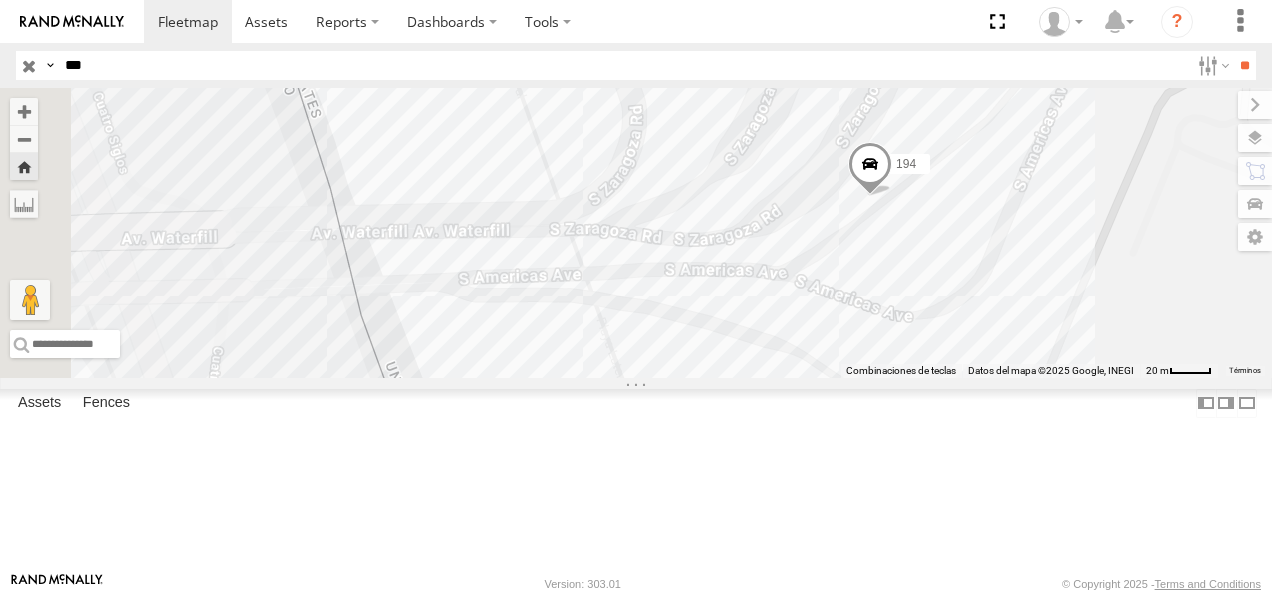 drag, startPoint x: 678, startPoint y: 384, endPoint x: 916, endPoint y: 347, distance: 240.85889 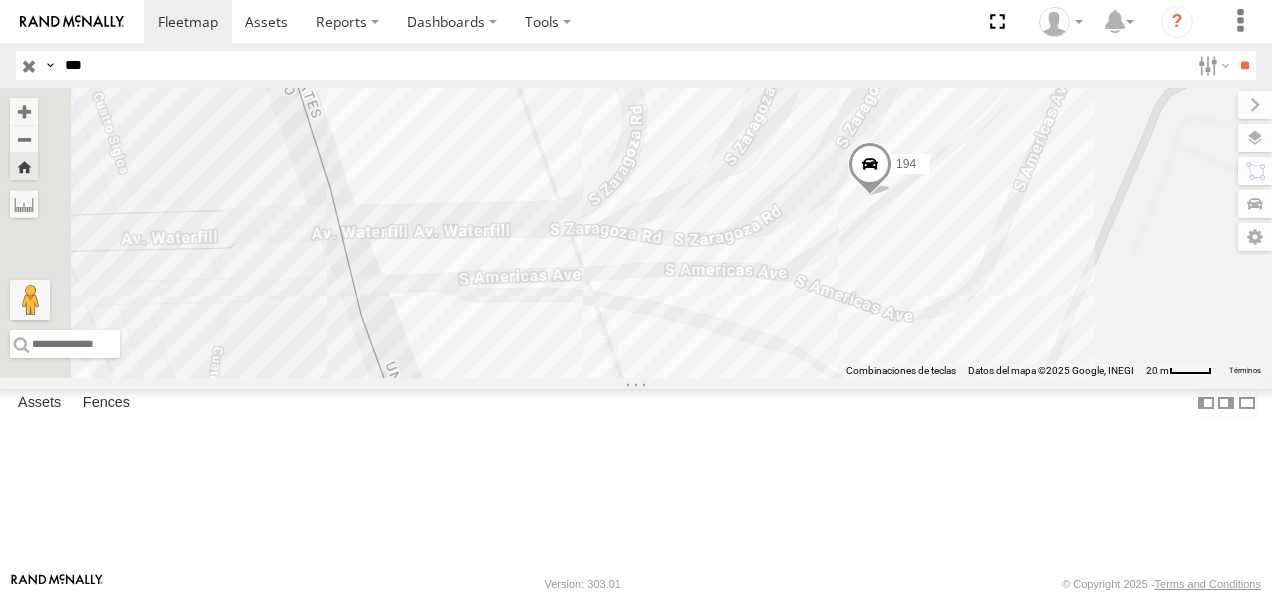 click at bounding box center (870, 170) 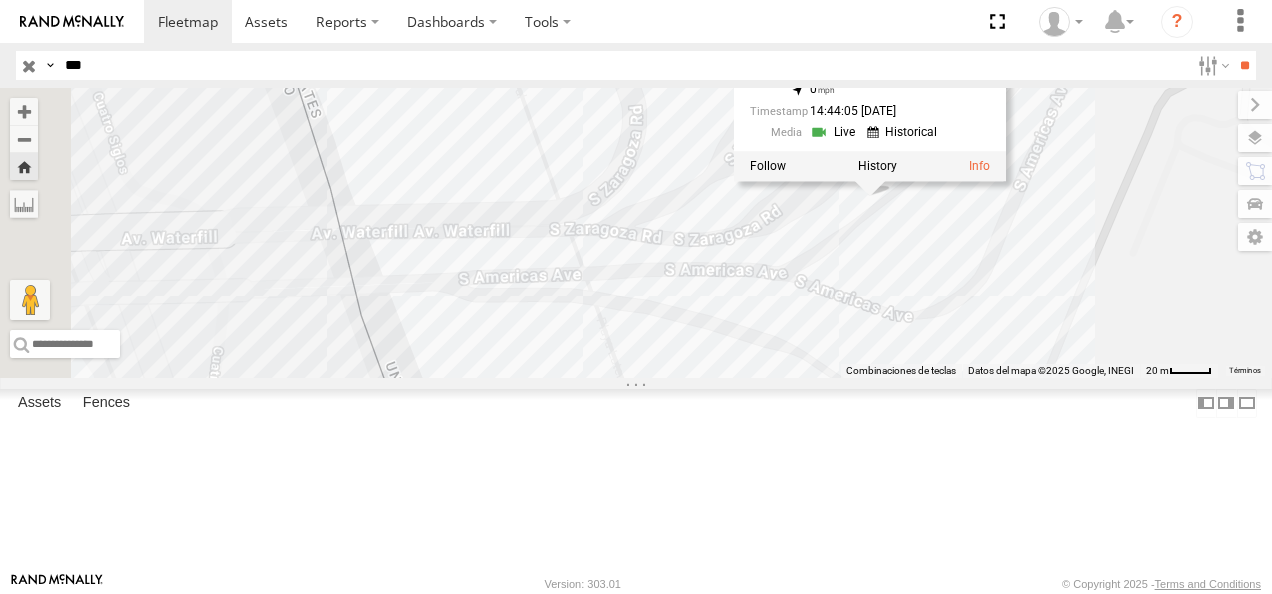 click on "194 194 FLEX NORTE AD AMERICANA 31.67137 ,  -106.33513 0 14:44:05 [DATE]" at bounding box center (636, 233) 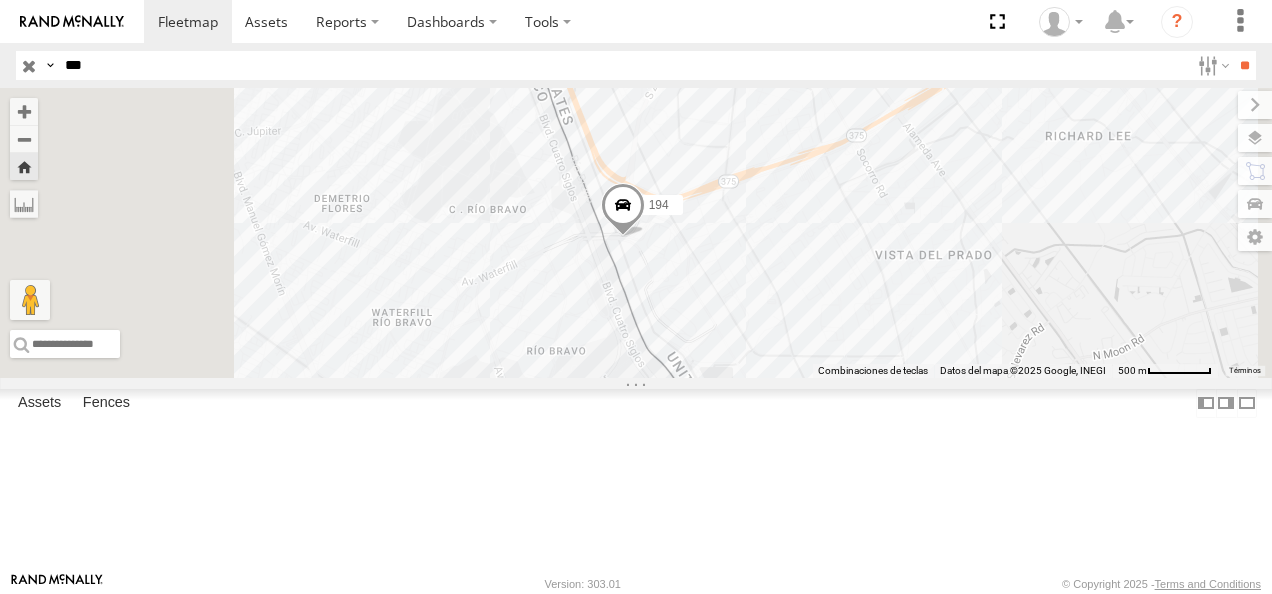 drag, startPoint x: 213, startPoint y: 329, endPoint x: 213, endPoint y: 309, distance: 20 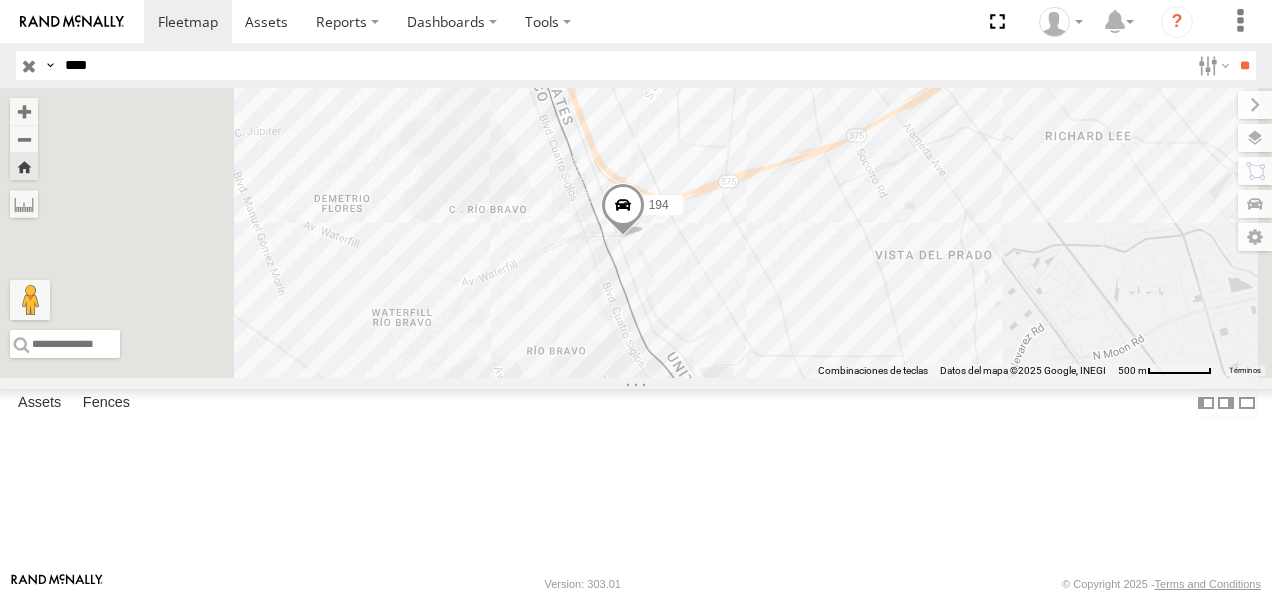 click on "**" at bounding box center (1244, 65) 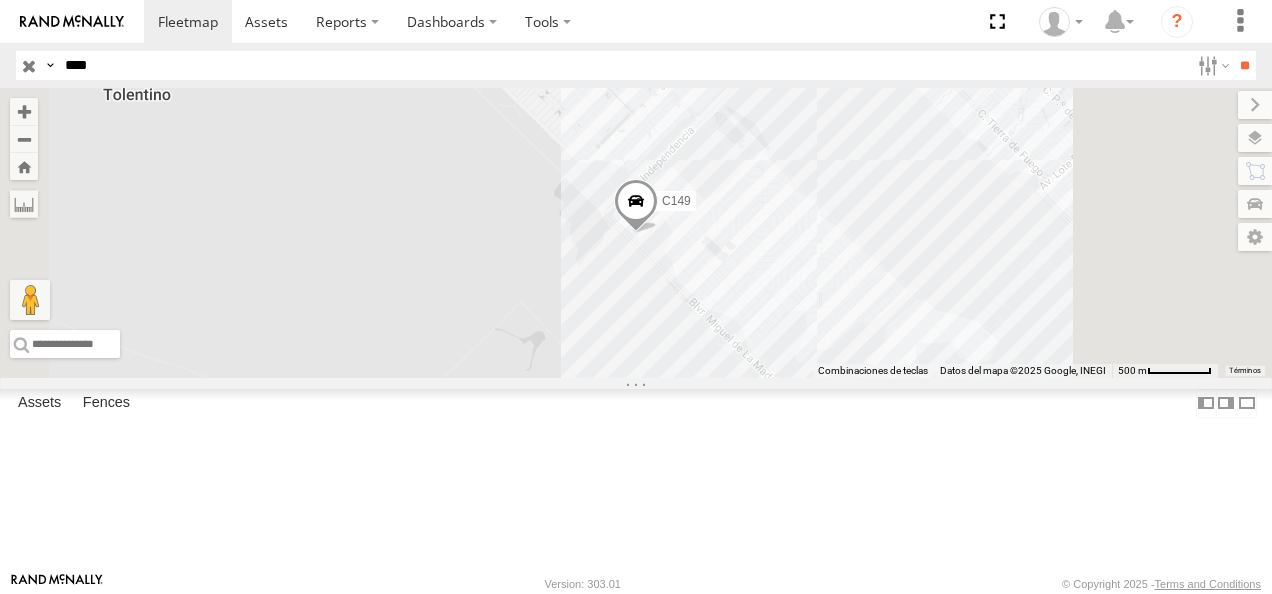click on "Cruce" at bounding box center [0, 0] 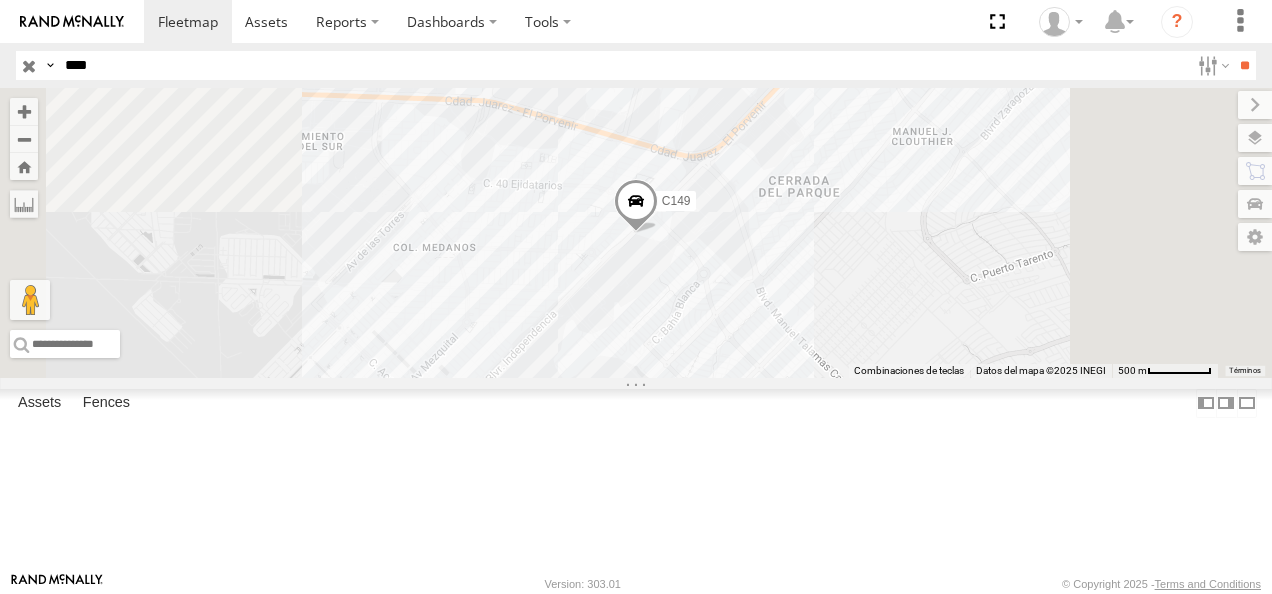 click on "C149" at bounding box center (0, 0) 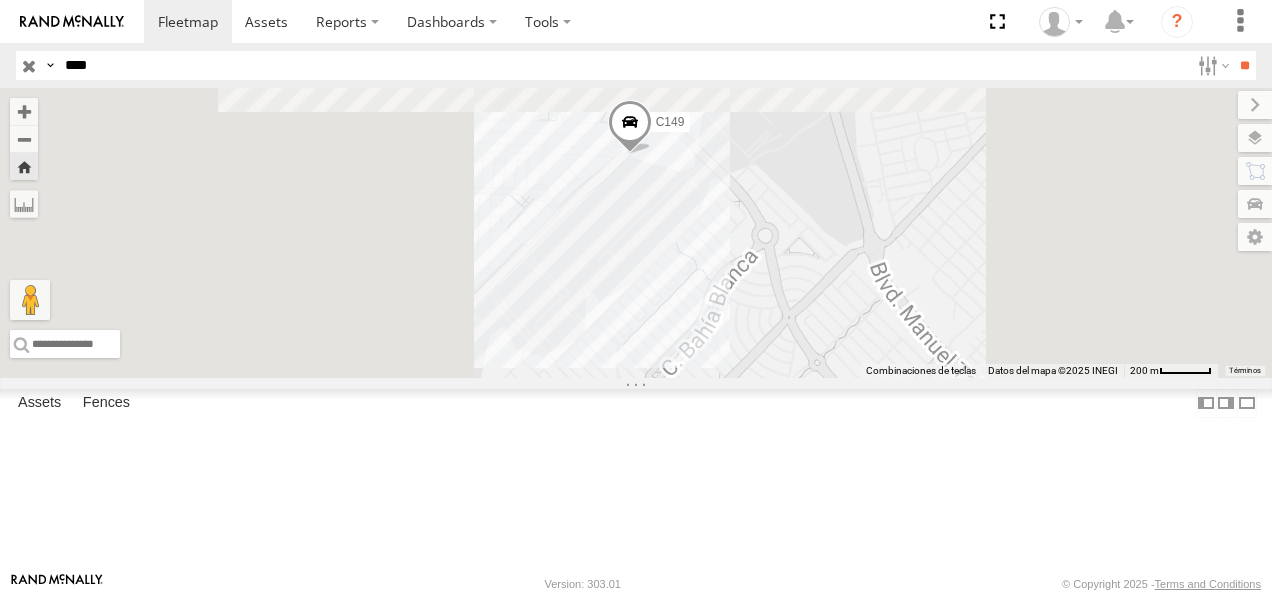 drag, startPoint x: 794, startPoint y: 556, endPoint x: 854, endPoint y: 294, distance: 268.78244 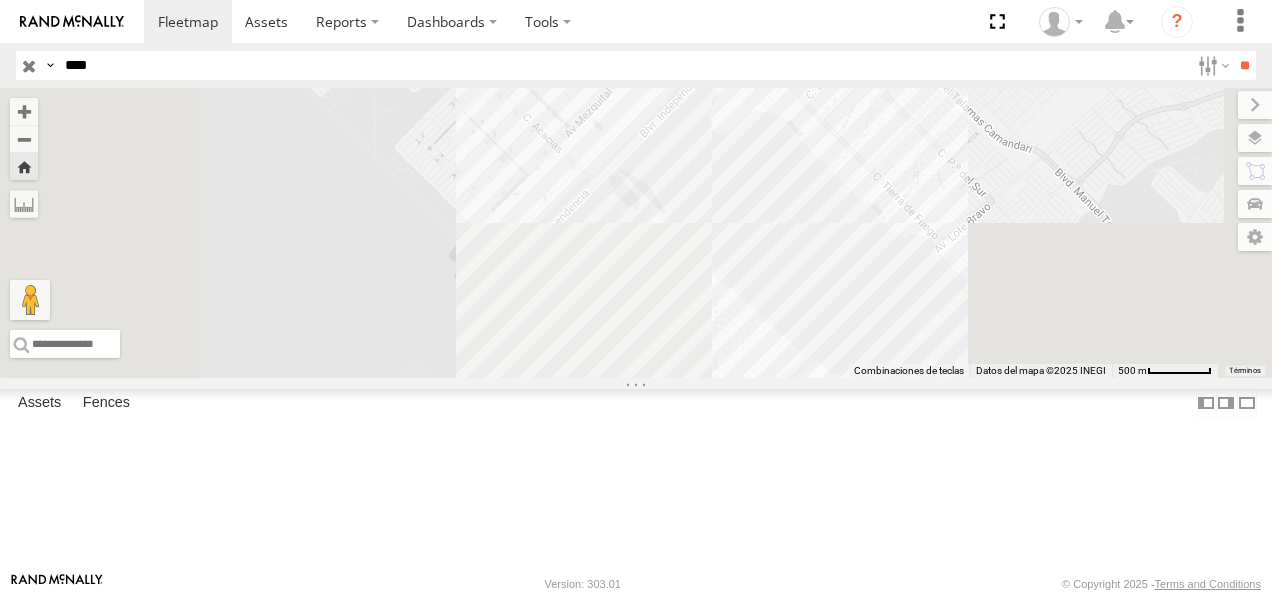 drag, startPoint x: 820, startPoint y: 377, endPoint x: 969, endPoint y: 291, distance: 172.03778 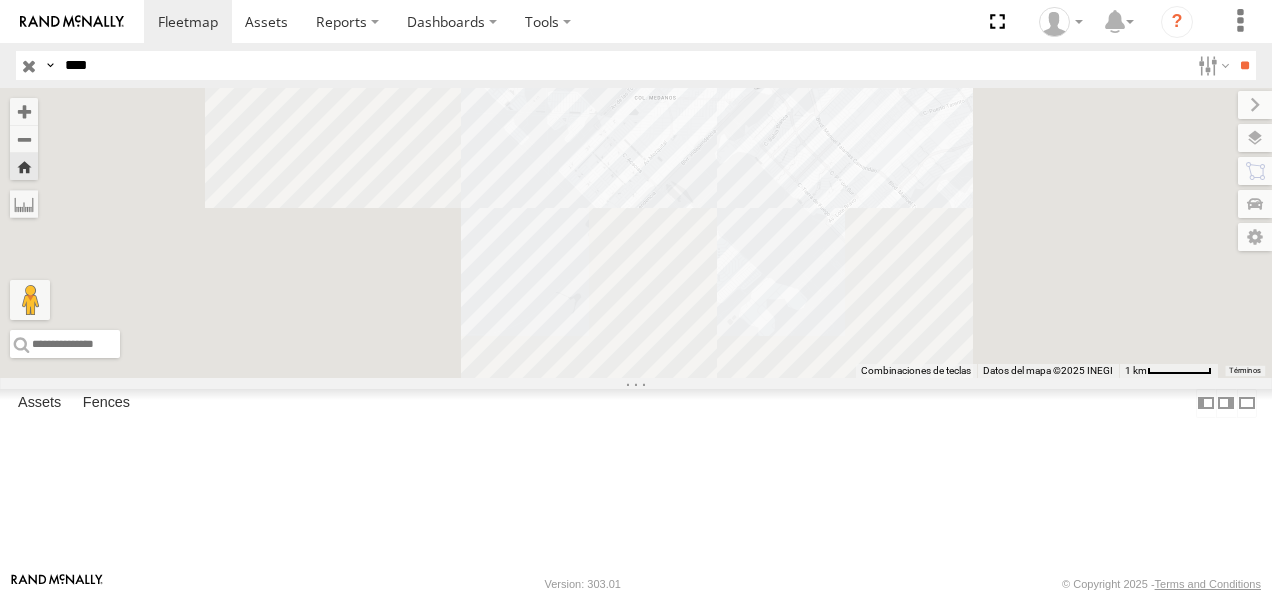 drag, startPoint x: 989, startPoint y: 221, endPoint x: 858, endPoint y: 266, distance: 138.51353 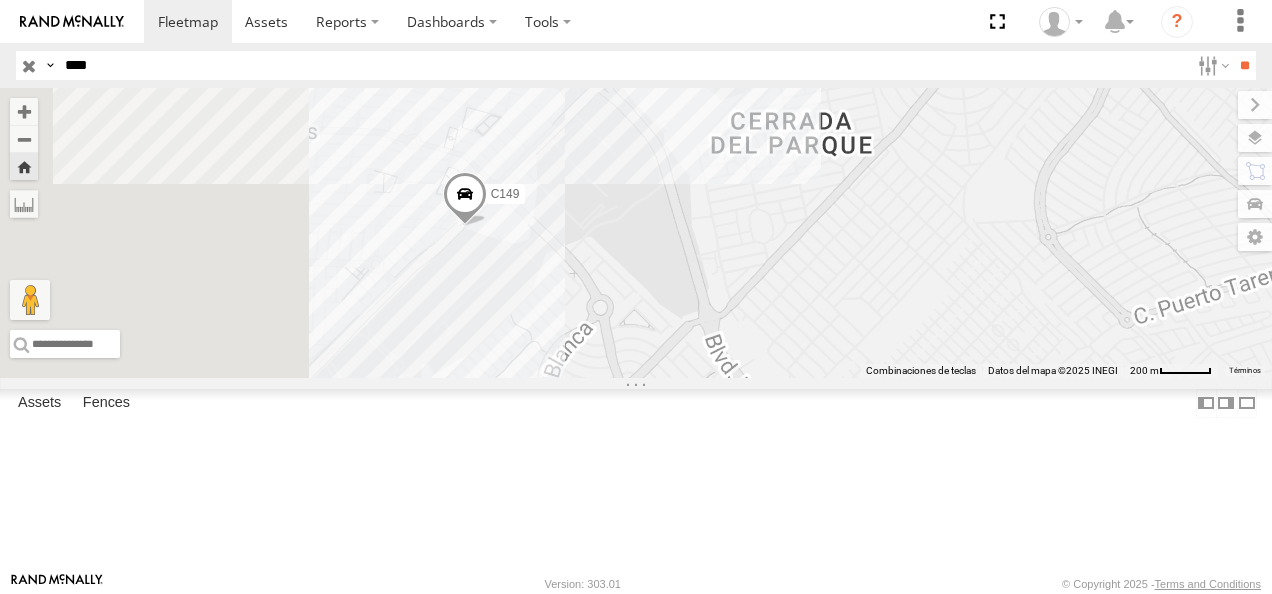 drag, startPoint x: 610, startPoint y: 365, endPoint x: 782, endPoint y: 372, distance: 172.14238 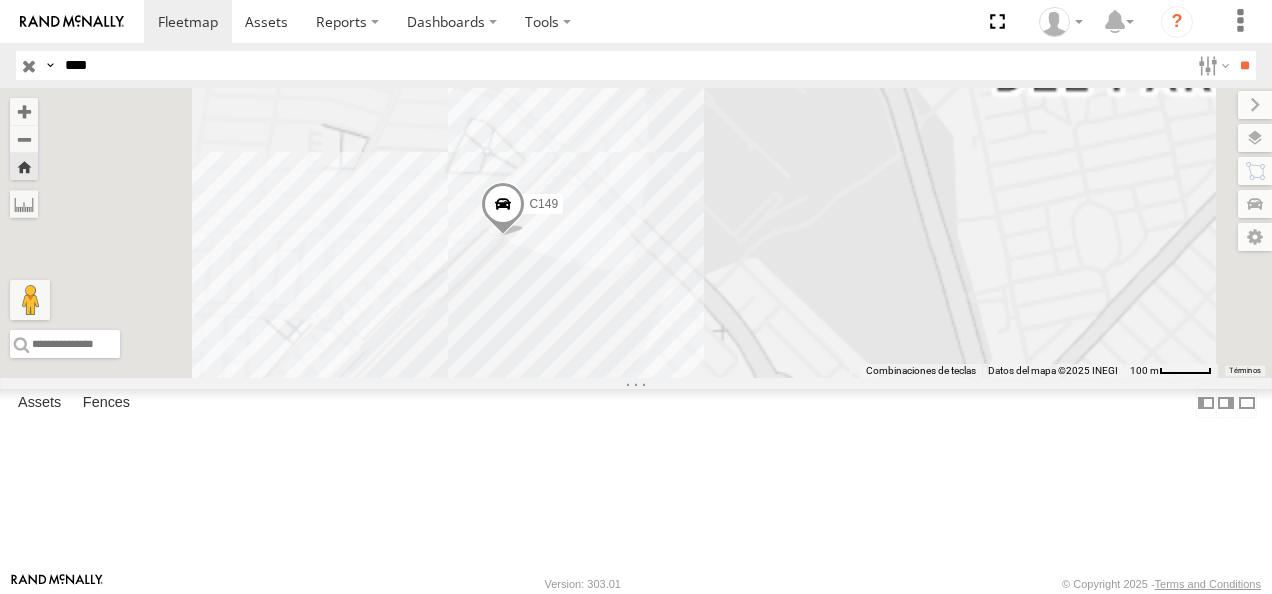drag, startPoint x: 788, startPoint y: 286, endPoint x: 921, endPoint y: 353, distance: 148.9228 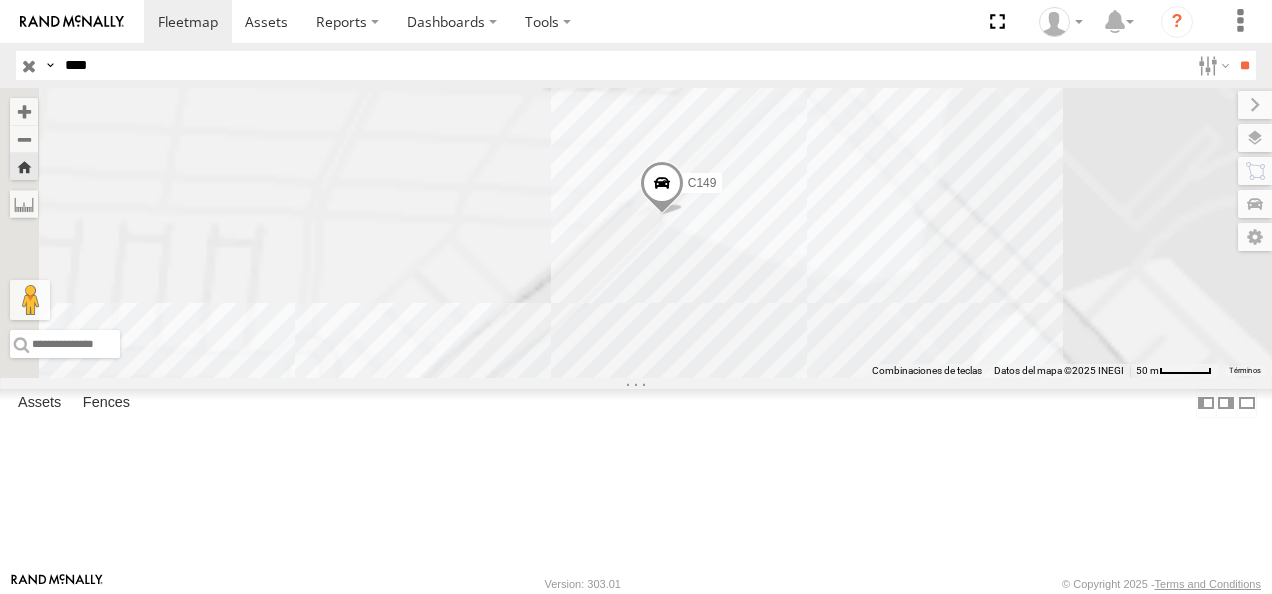 drag, startPoint x: 544, startPoint y: 338, endPoint x: 820, endPoint y: 316, distance: 276.87543 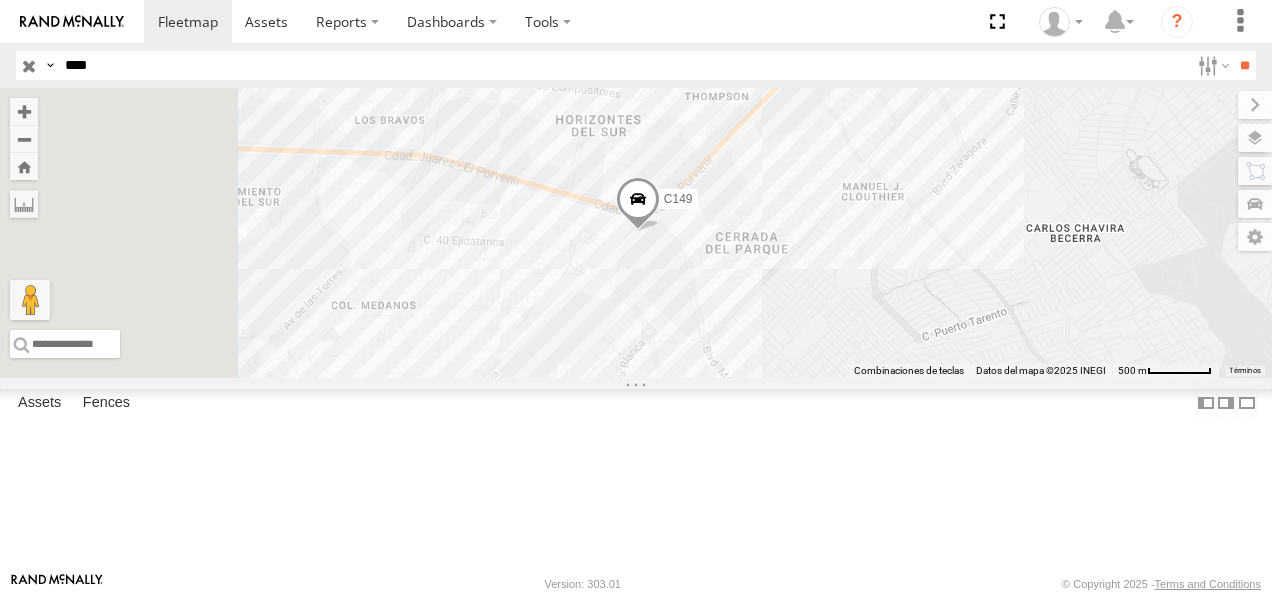 drag, startPoint x: 156, startPoint y: 64, endPoint x: -4, endPoint y: 48, distance: 160.798 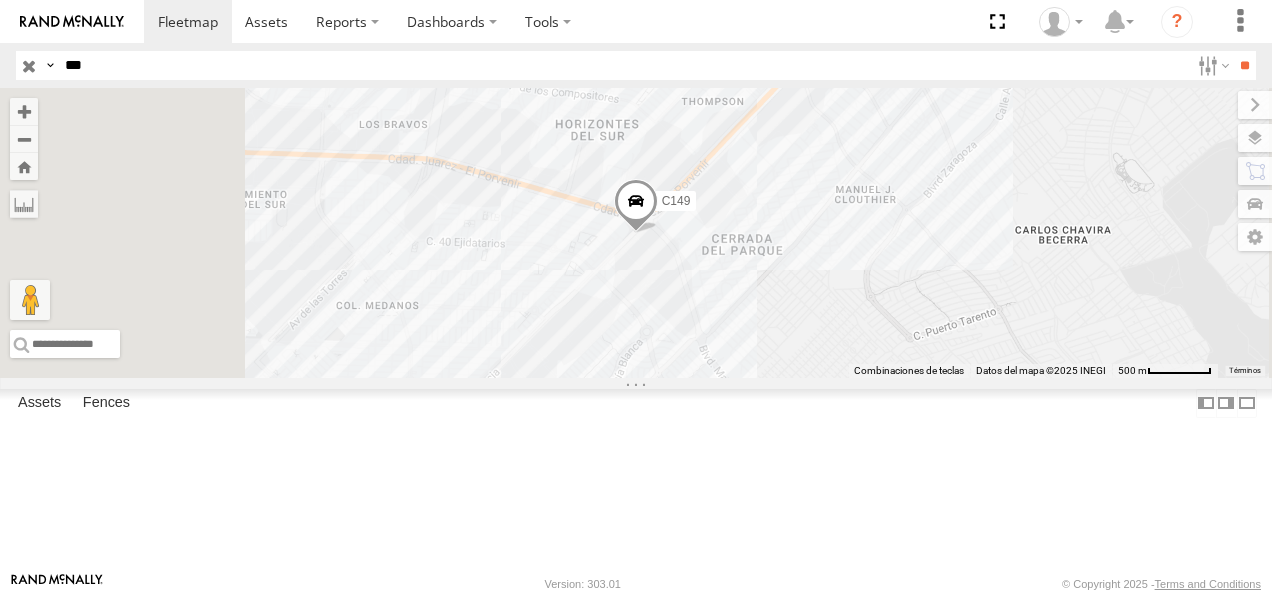 click on "**" at bounding box center (1244, 65) 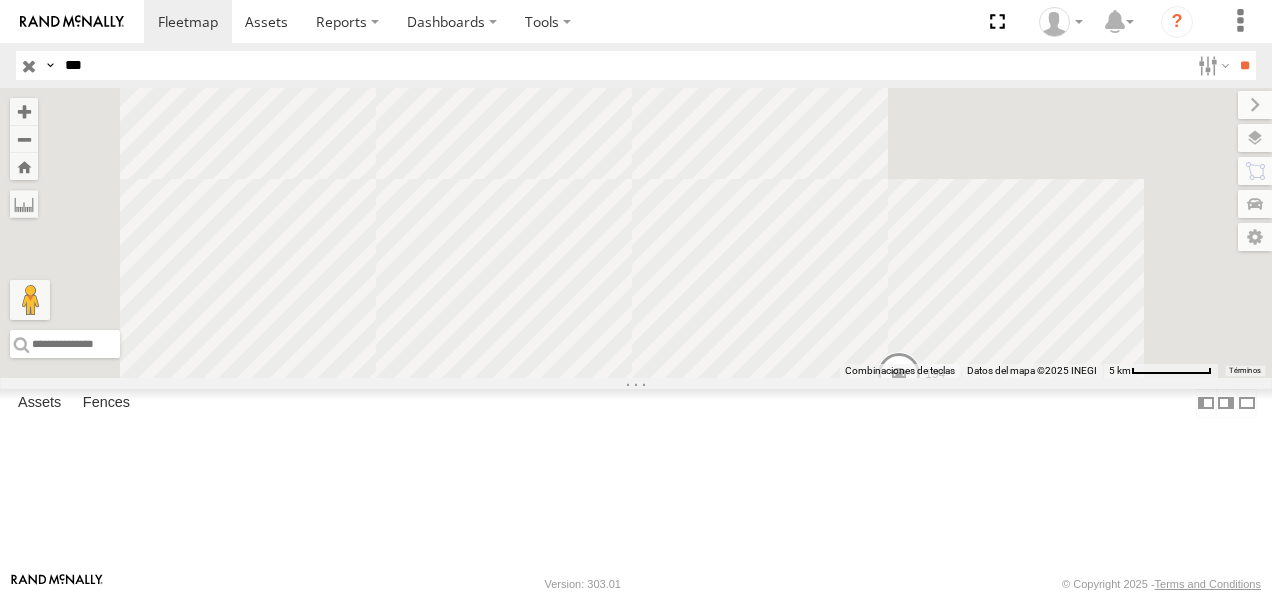 click on "194" at bounding box center (0, 0) 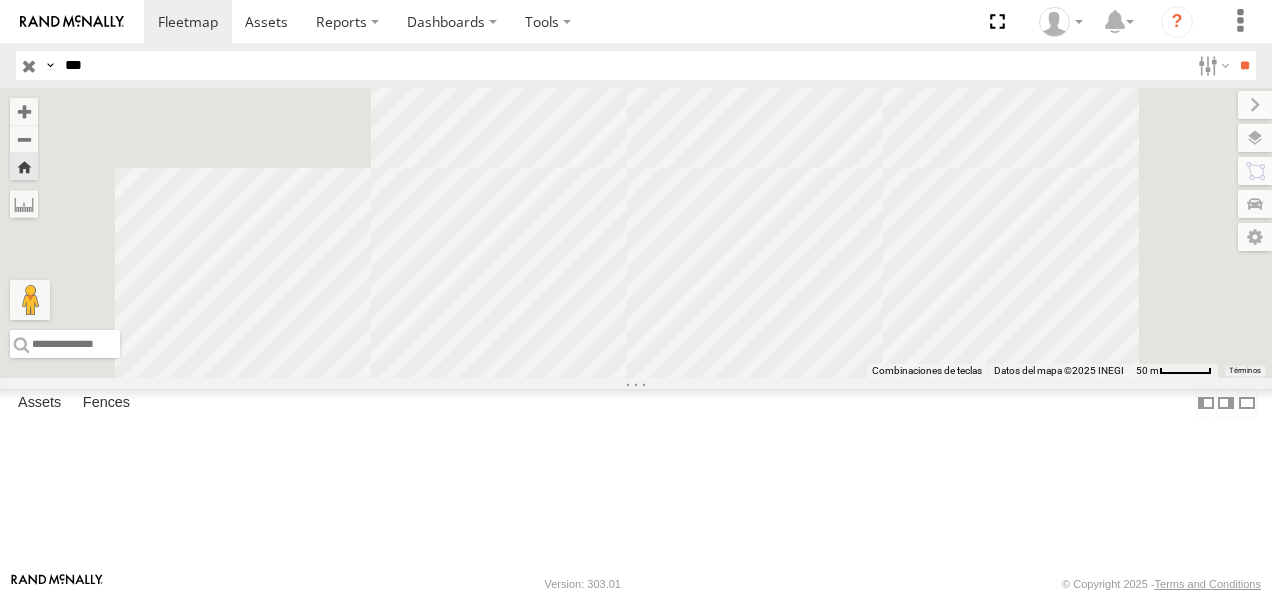 drag, startPoint x: 844, startPoint y: 376, endPoint x: 812, endPoint y: 256, distance: 124.1934 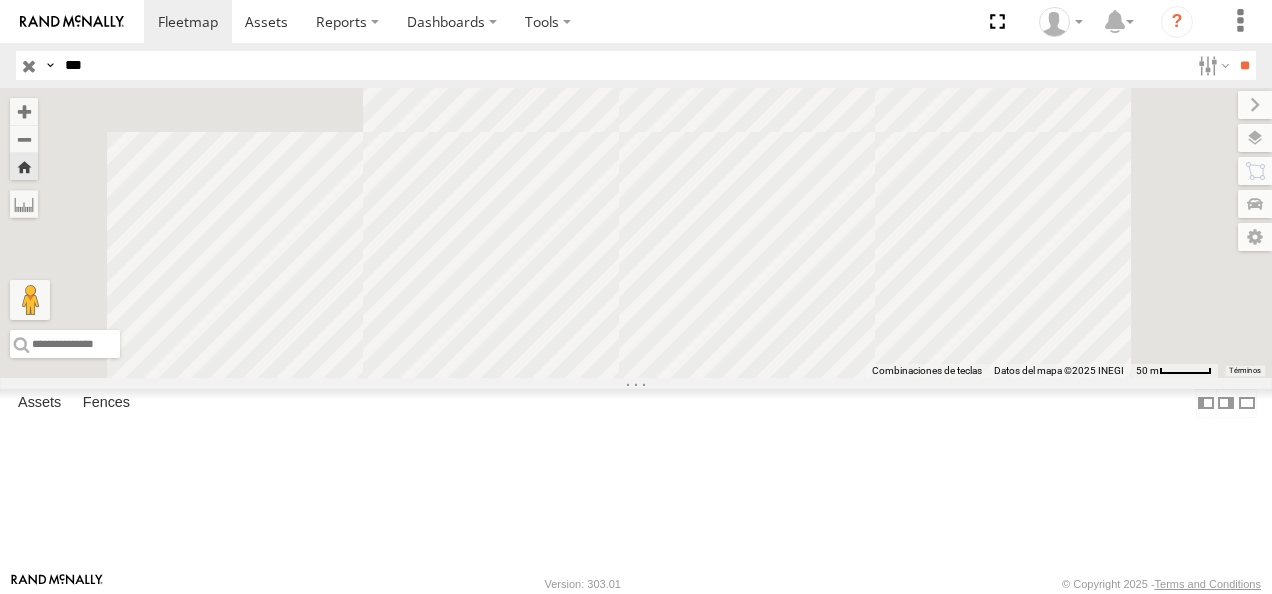 drag, startPoint x: 930, startPoint y: 438, endPoint x: 911, endPoint y: 353, distance: 87.09765 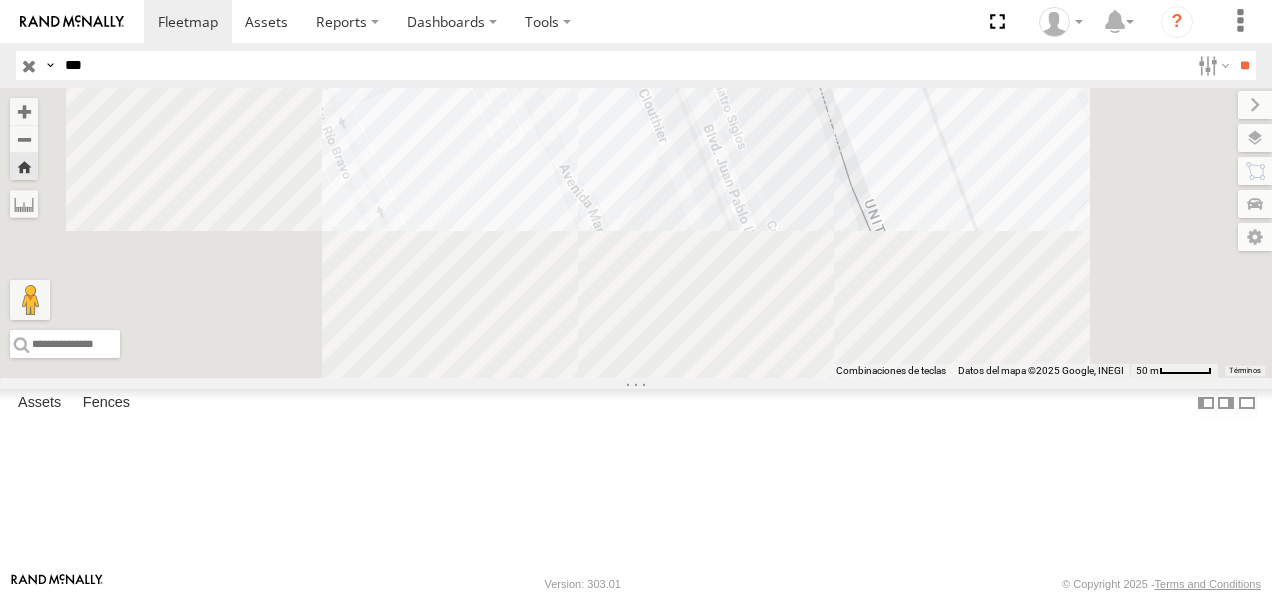 drag, startPoint x: 909, startPoint y: 398, endPoint x: 864, endPoint y: 315, distance: 94.41398 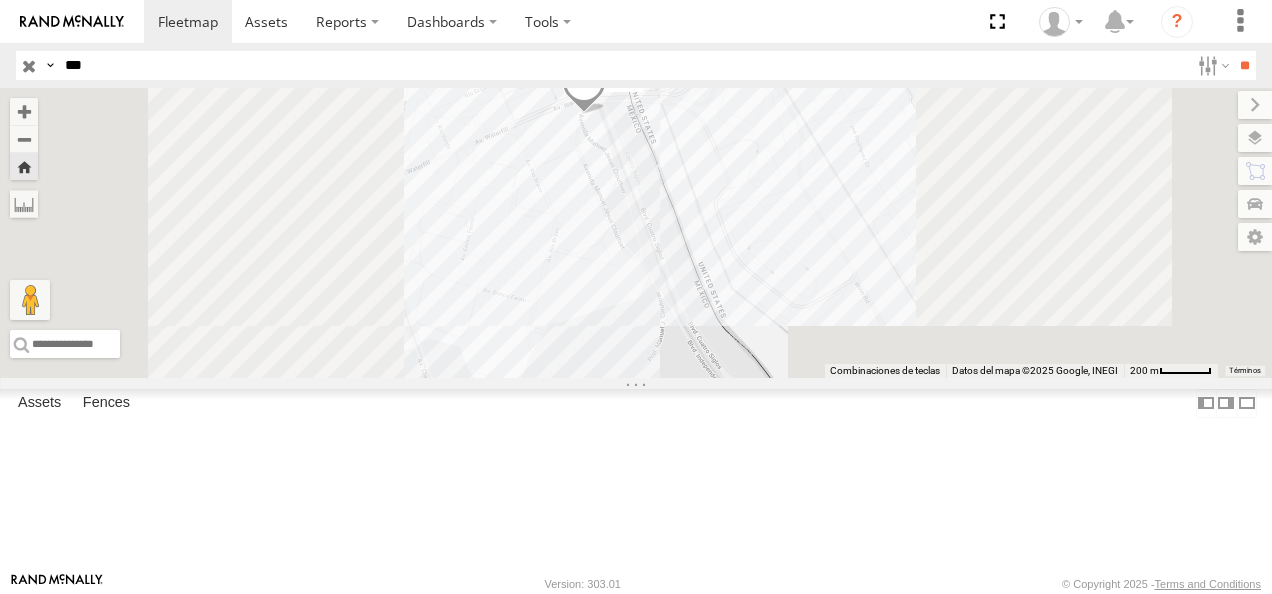 drag, startPoint x: 825, startPoint y: 312, endPoint x: 832, endPoint y: 320, distance: 10.630146 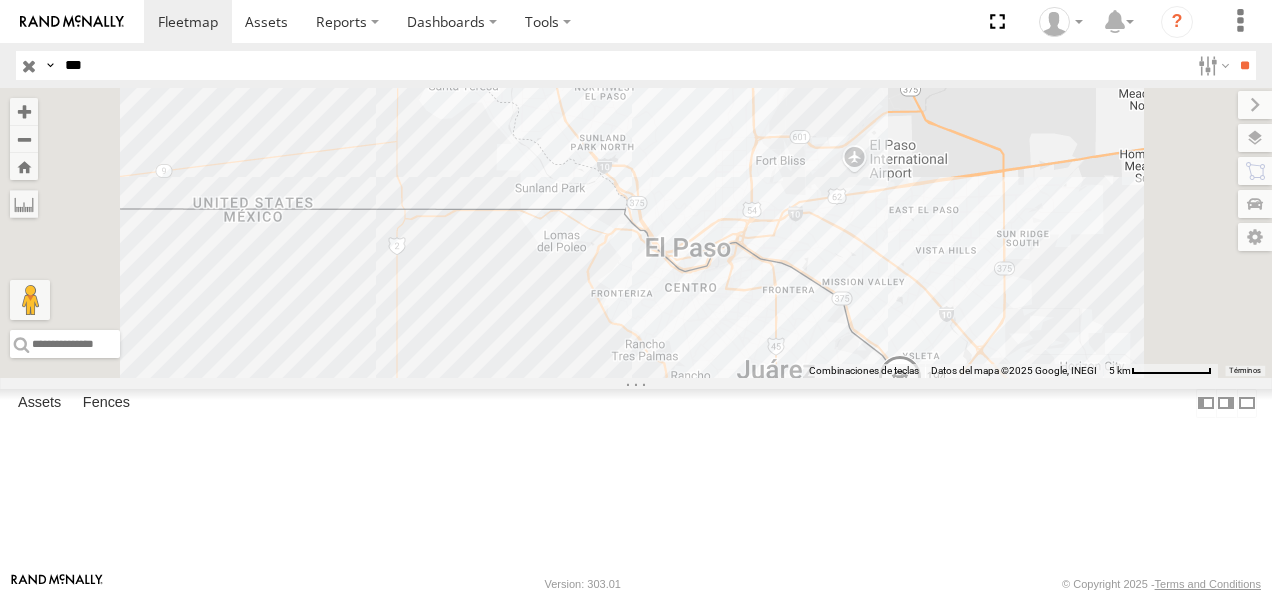 click on "FLEX NORTE" at bounding box center (0, 0) 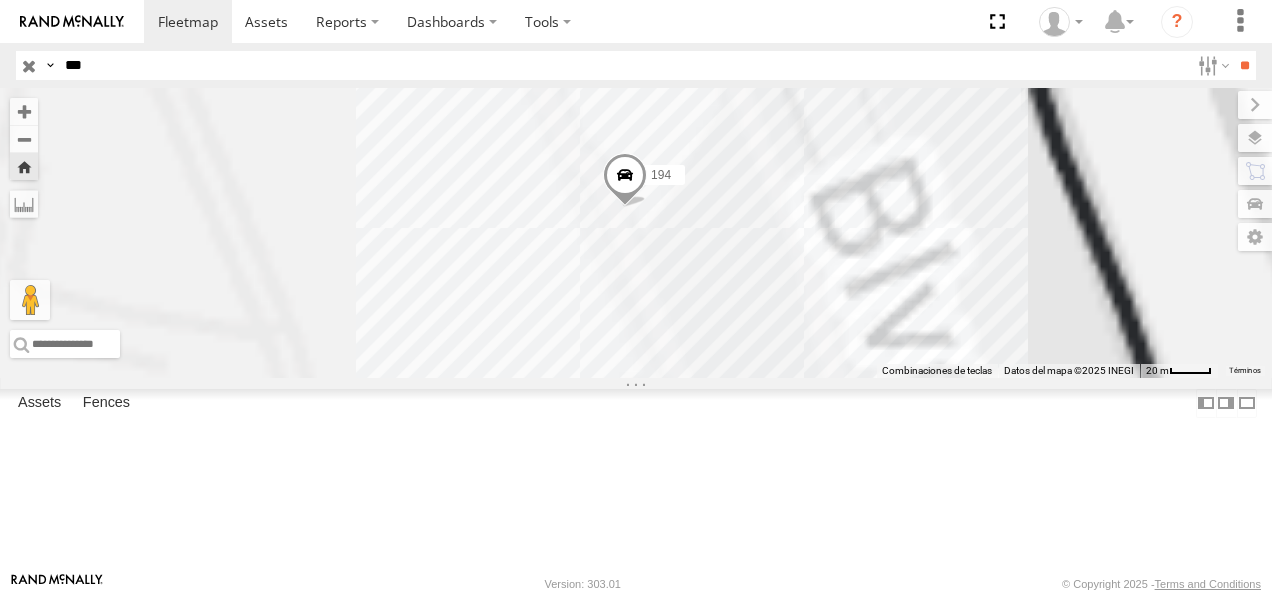 drag, startPoint x: 892, startPoint y: 400, endPoint x: 840, endPoint y: 259, distance: 150.28307 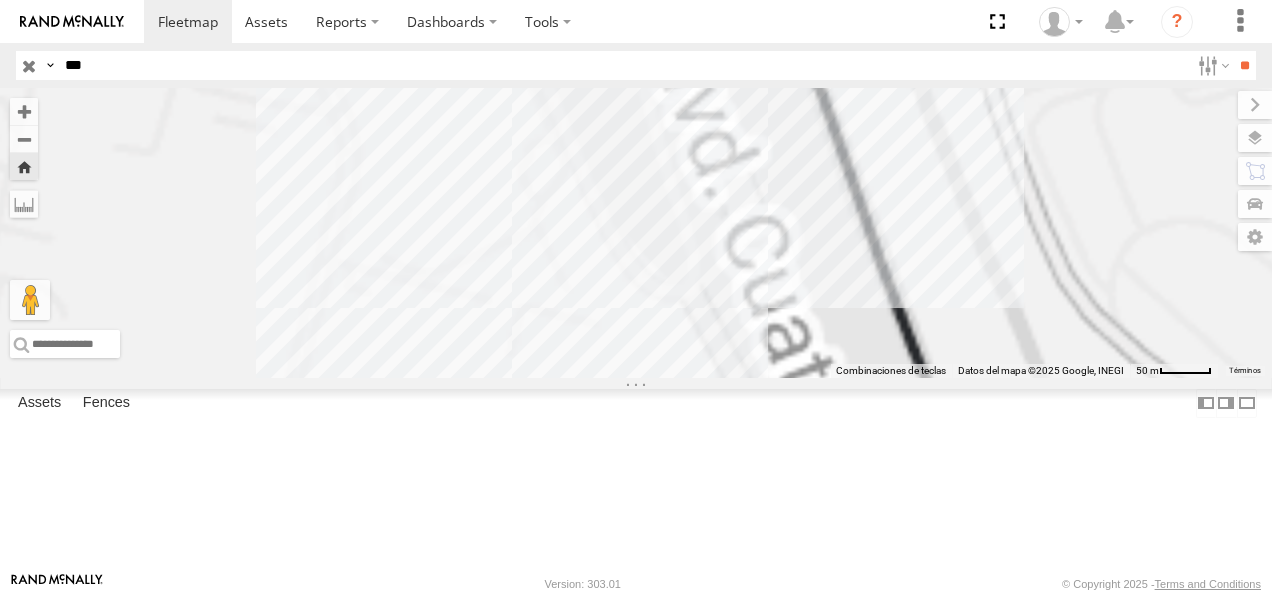drag, startPoint x: 804, startPoint y: 300, endPoint x: 777, endPoint y: 272, distance: 38.8973 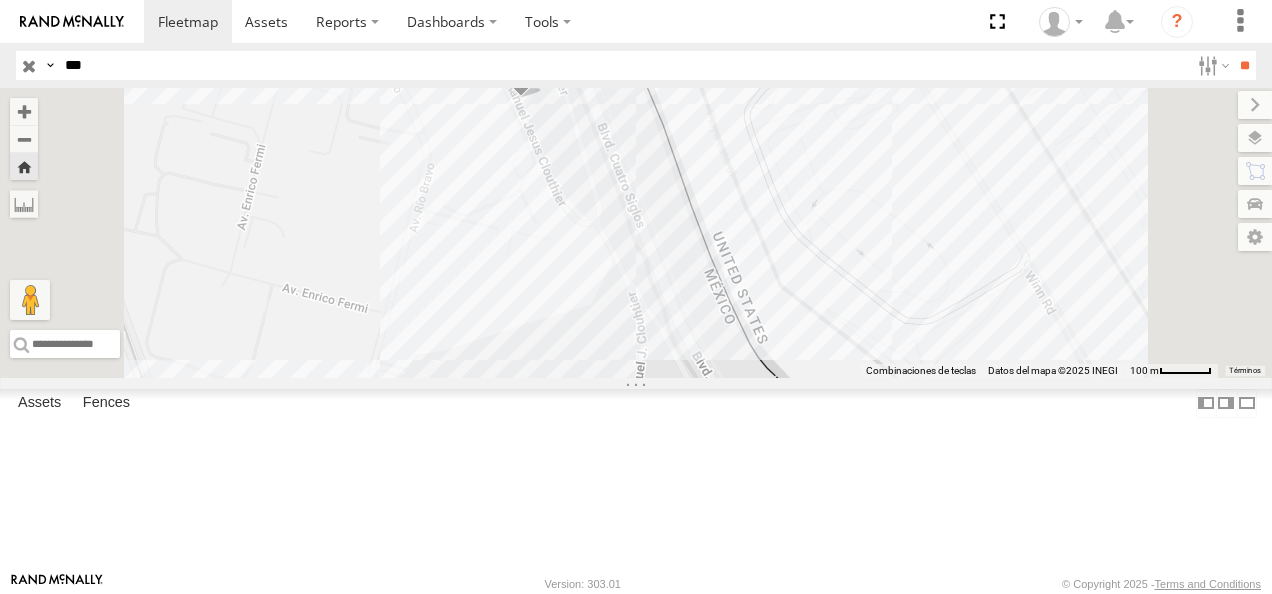 click at bounding box center [521, 71] 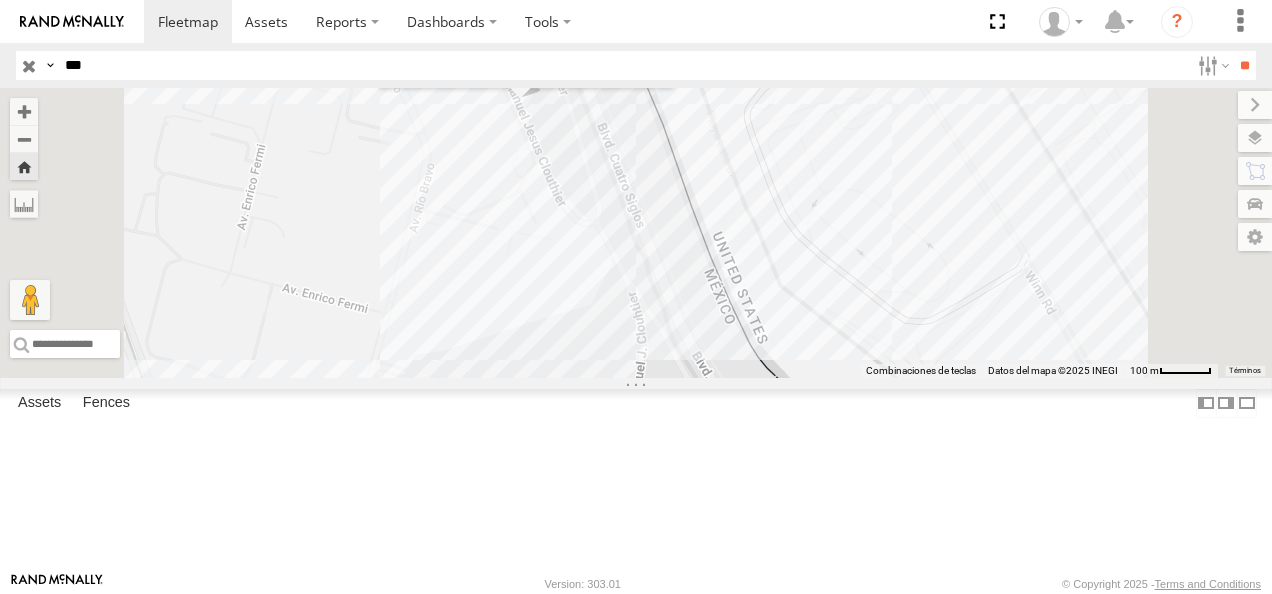 click on "194 194 FLEX NORTE AD MEX [GEOGRAPHIC_DATA] 31.66752 ,  -106.33914 0 15:26:52 [DATE]" at bounding box center [636, 233] 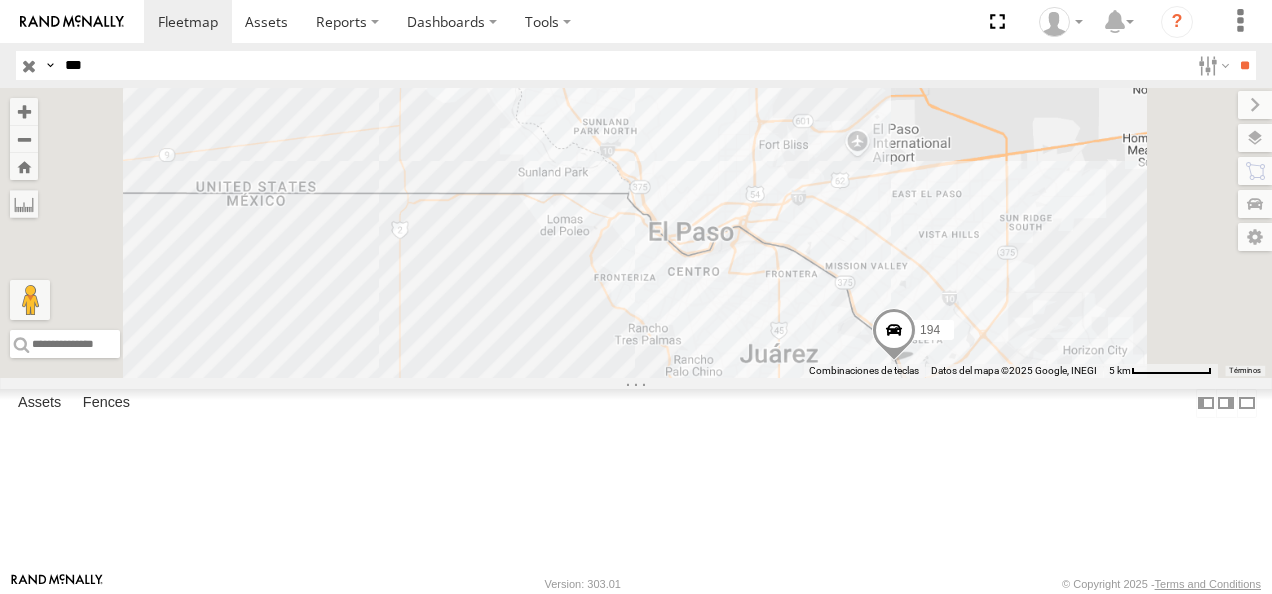 drag, startPoint x: 112, startPoint y: 60, endPoint x: 24, endPoint y: 74, distance: 89.106674 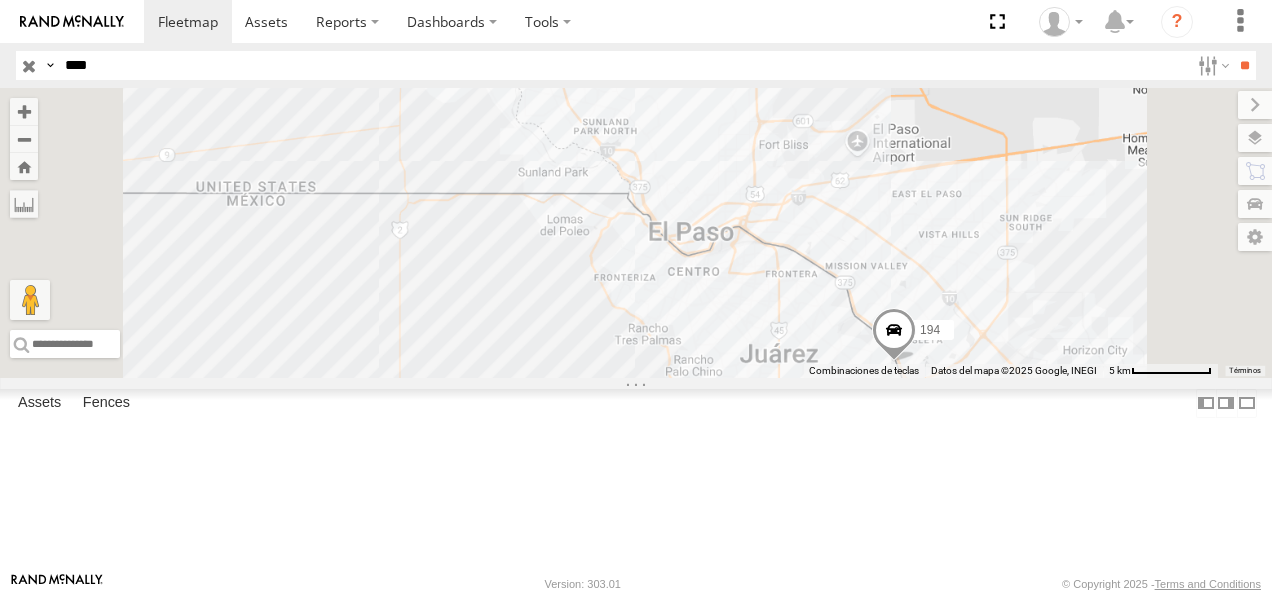 click on "**" at bounding box center [1244, 65] 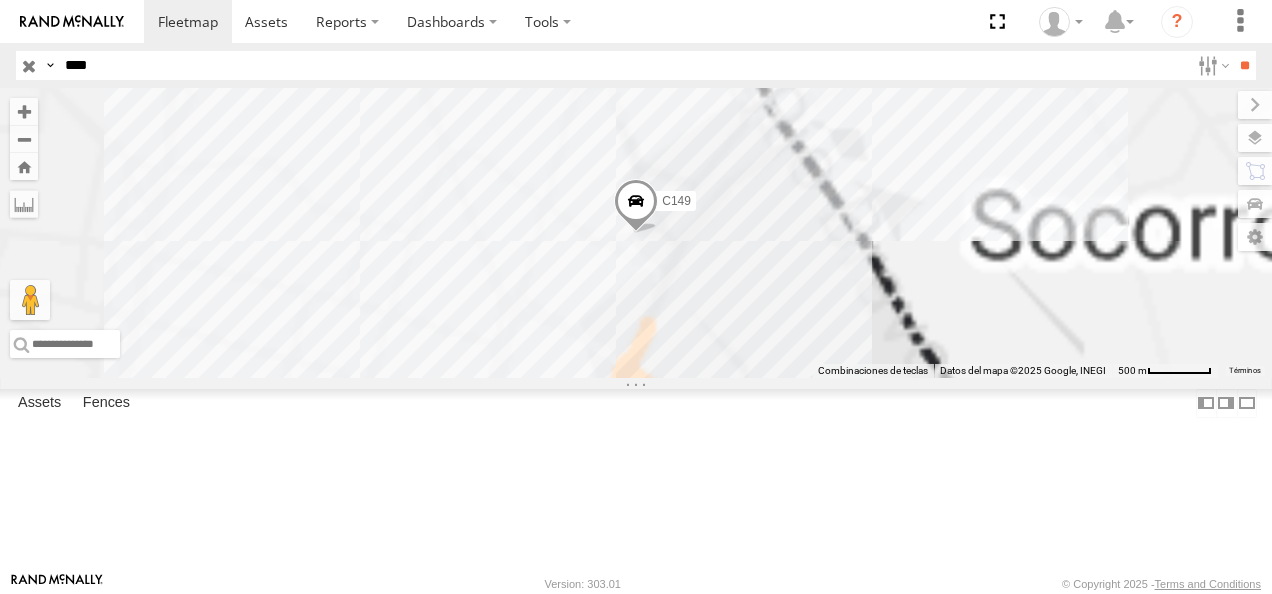click on "C149" at bounding box center (0, 0) 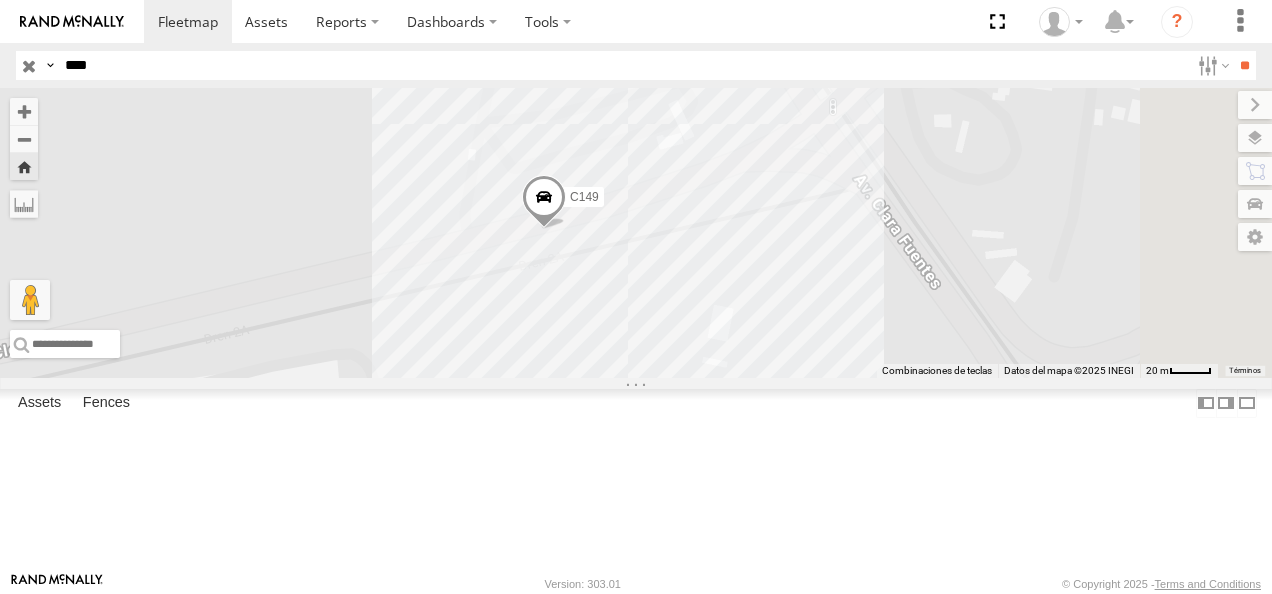 drag, startPoint x: 1113, startPoint y: 299, endPoint x: 851, endPoint y: 334, distance: 264.32745 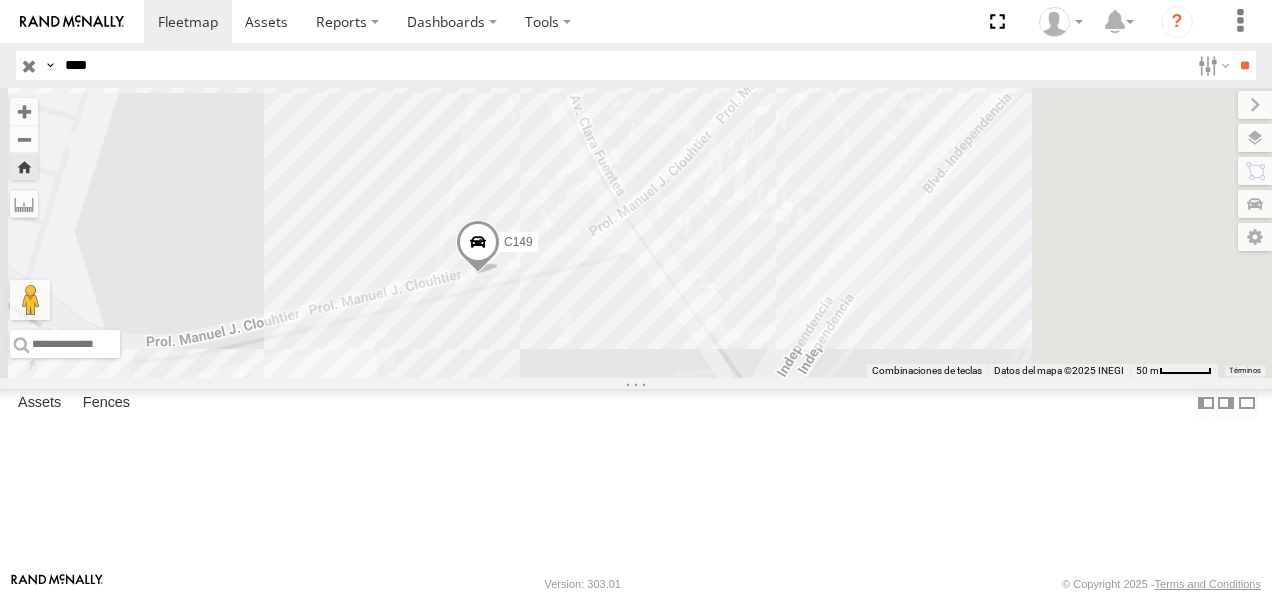 drag, startPoint x: 1112, startPoint y: 310, endPoint x: 920, endPoint y: 464, distance: 246.13005 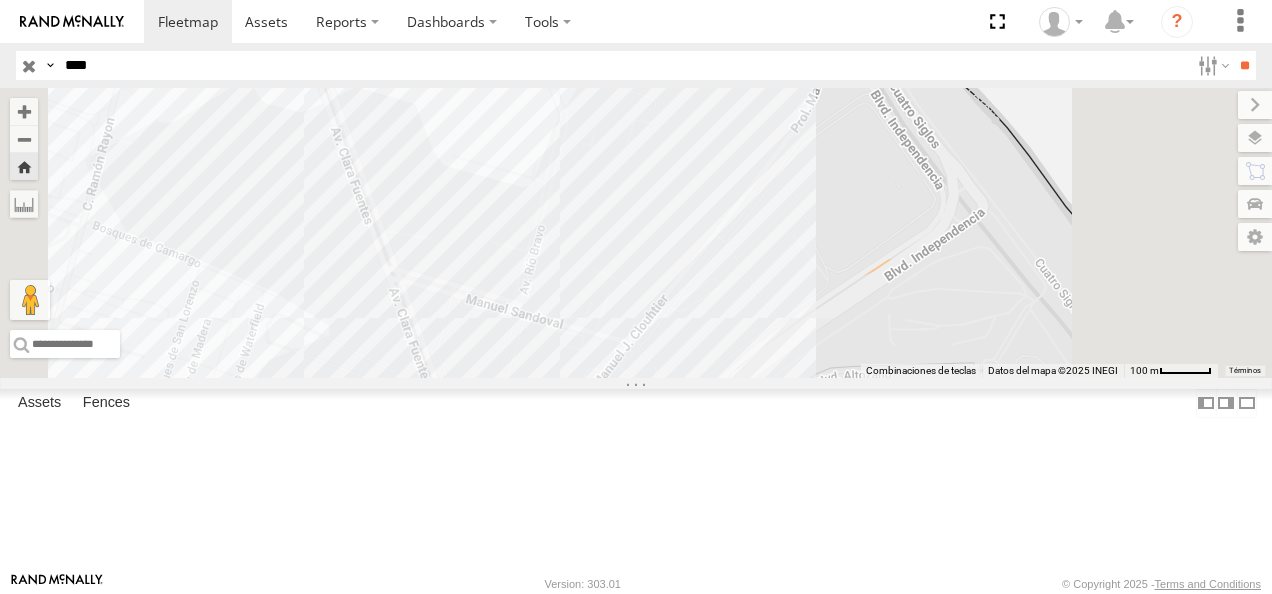 drag, startPoint x: 896, startPoint y: 406, endPoint x: 841, endPoint y: 577, distance: 179.6274 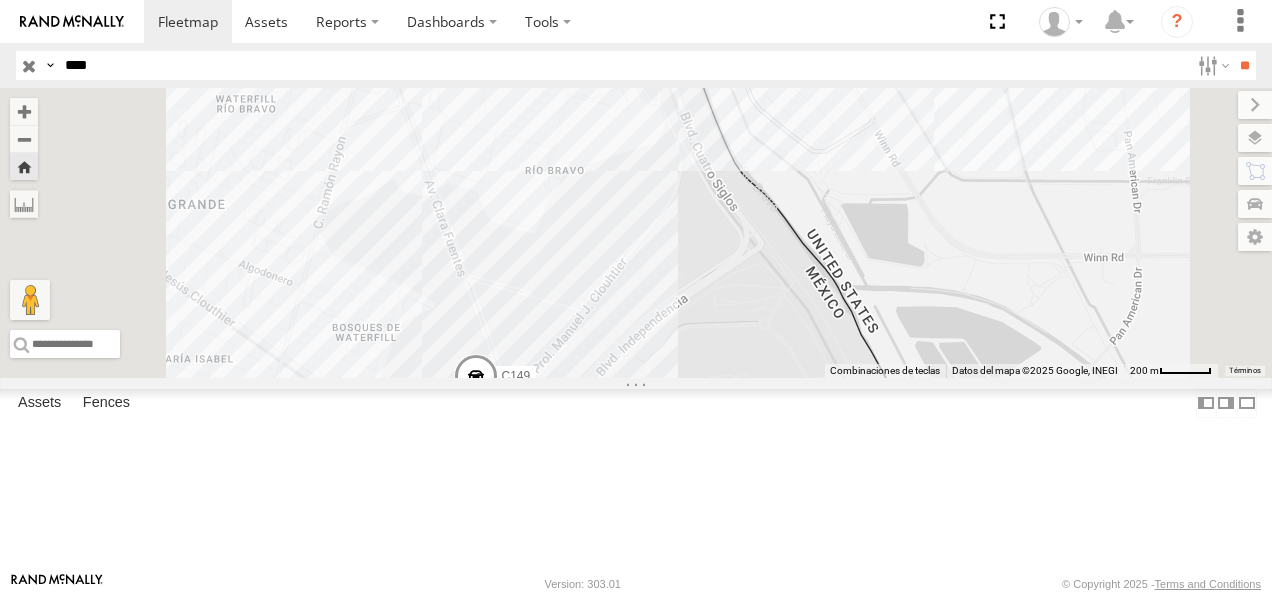 drag, startPoint x: 821, startPoint y: 445, endPoint x: 774, endPoint y: 225, distance: 224.96445 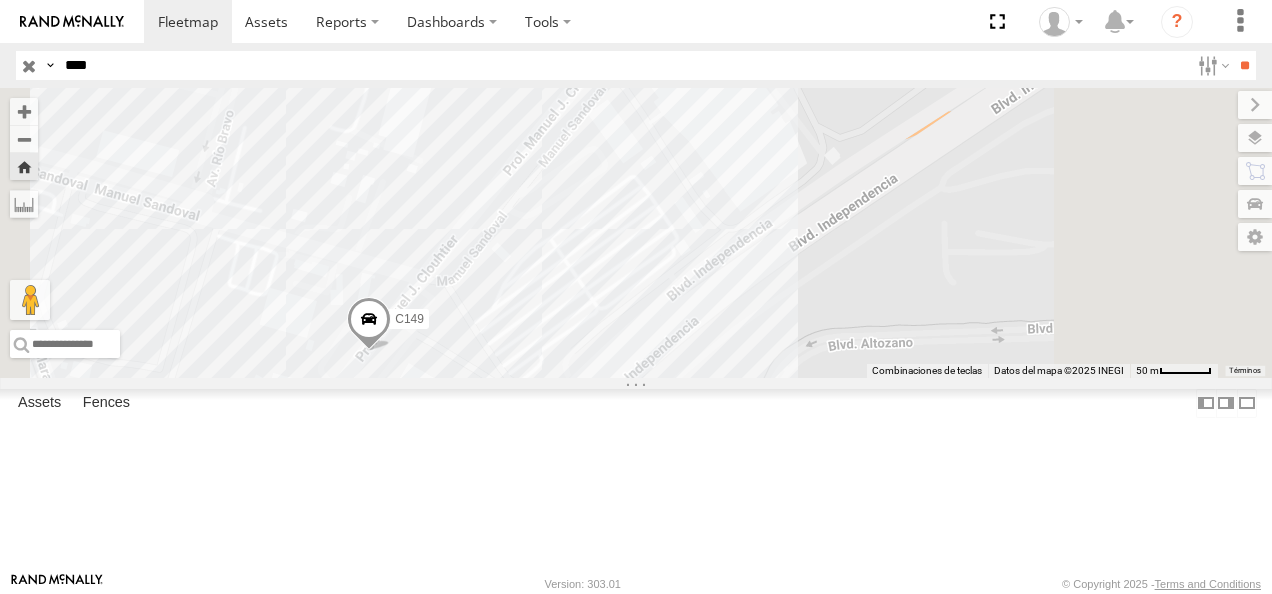 click on "C149" at bounding box center [636, 233] 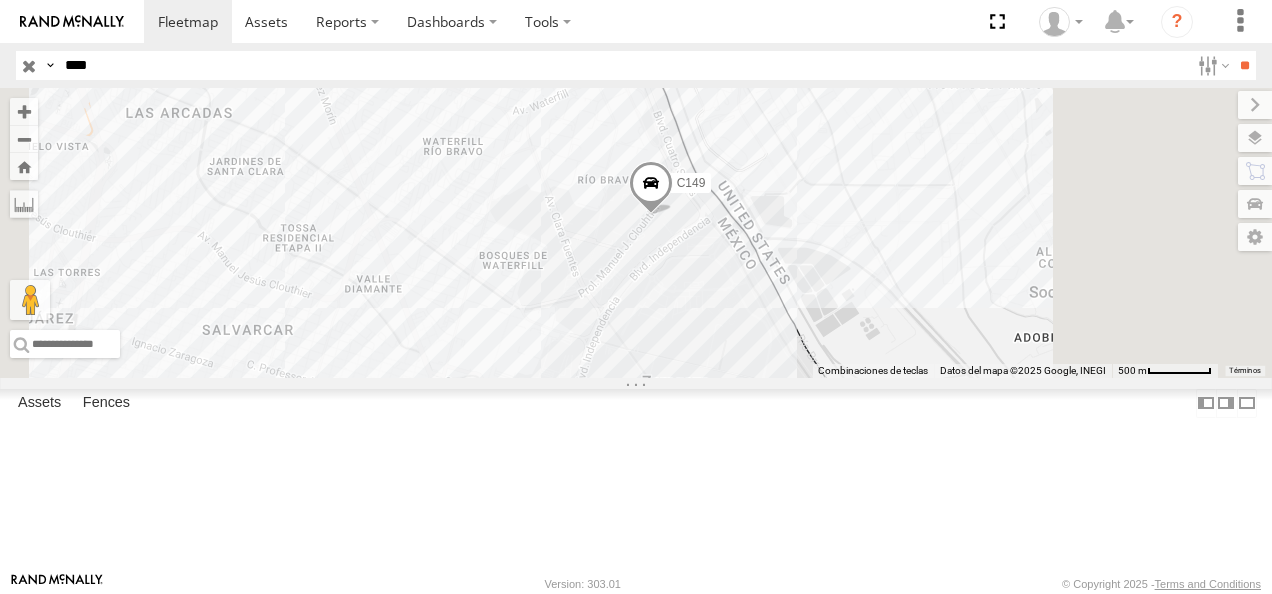 click on "C149" at bounding box center (0, 0) 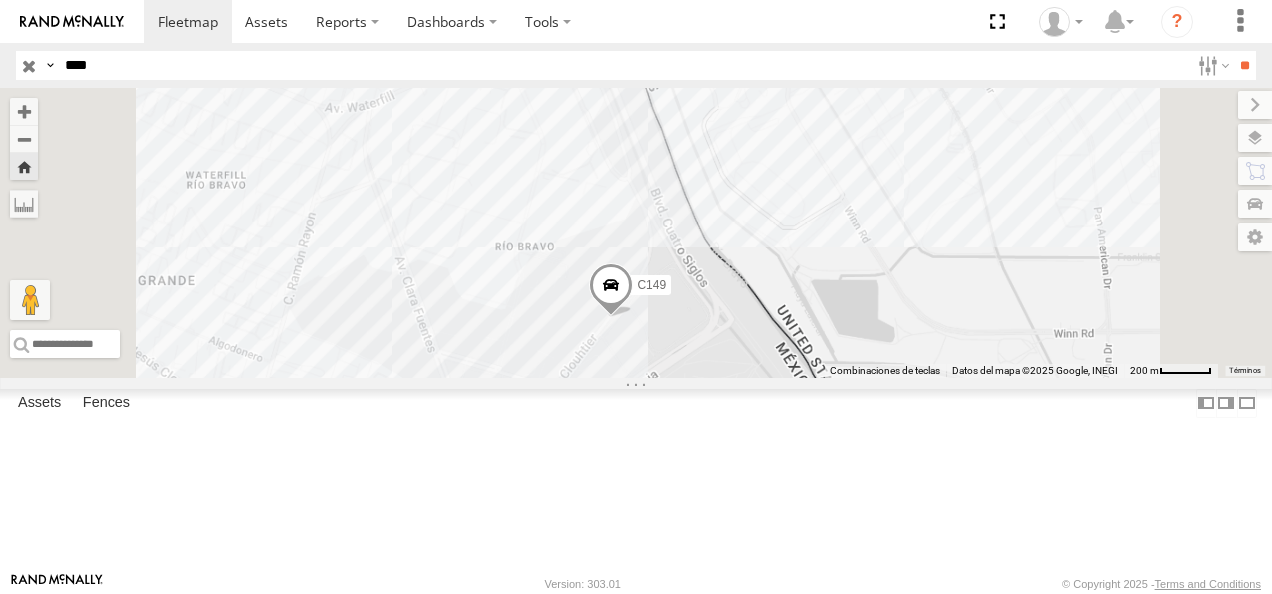 drag, startPoint x: 800, startPoint y: 237, endPoint x: 764, endPoint y: 362, distance: 130.08075 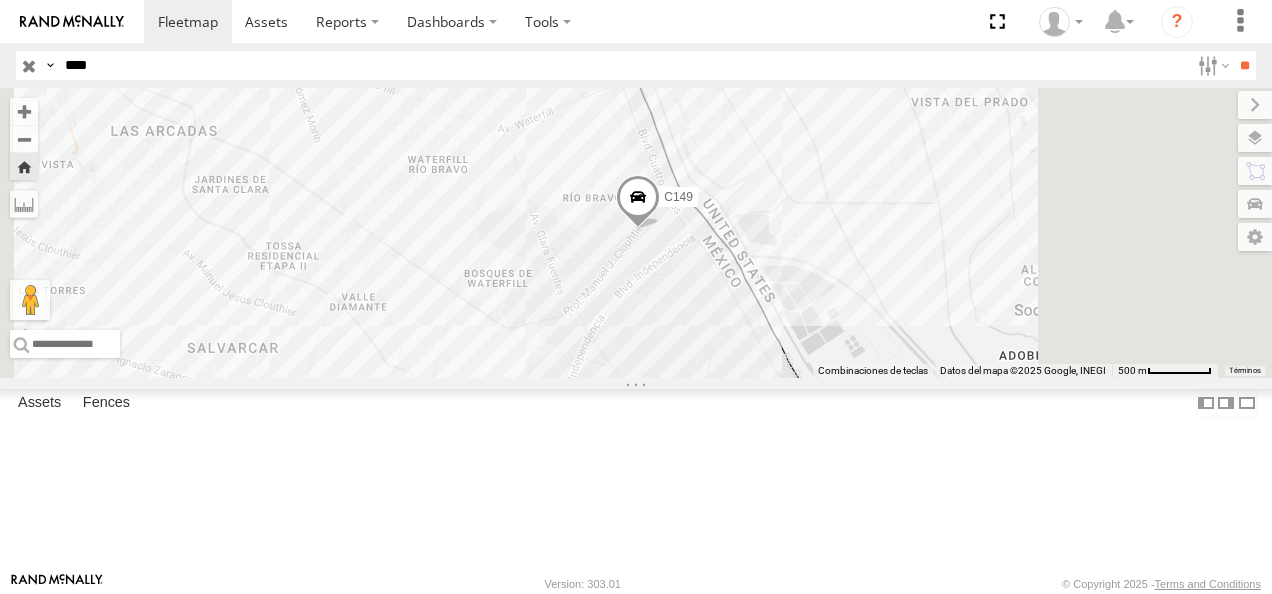 click on "Cruce" at bounding box center [0, 0] 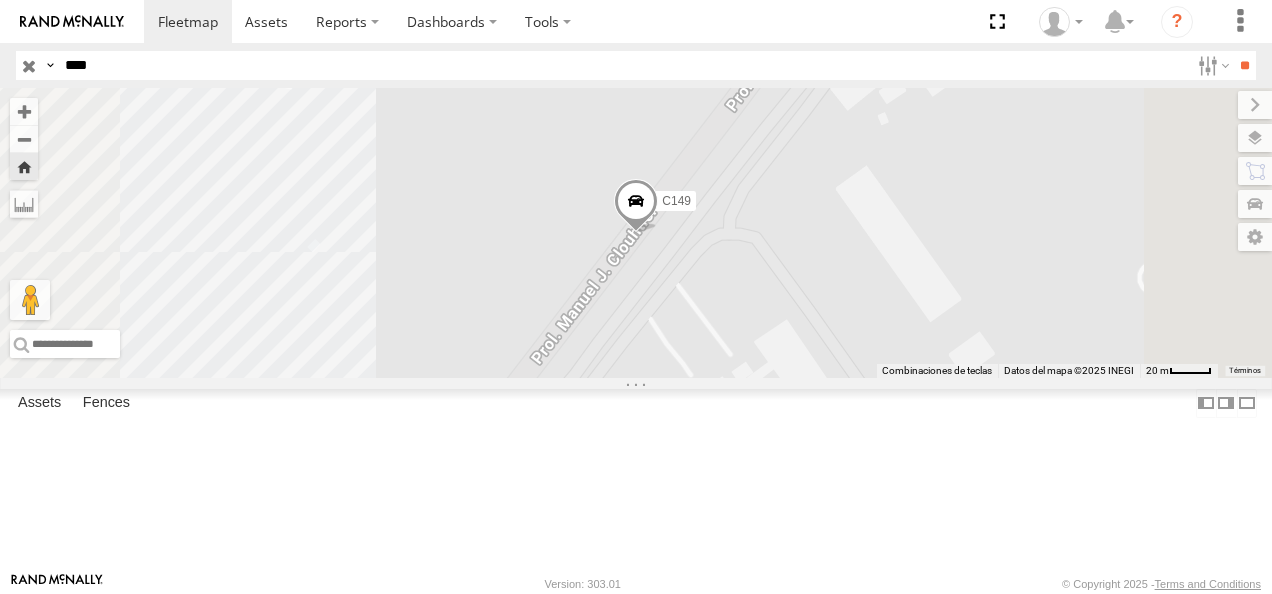 click at bounding box center [636, 207] 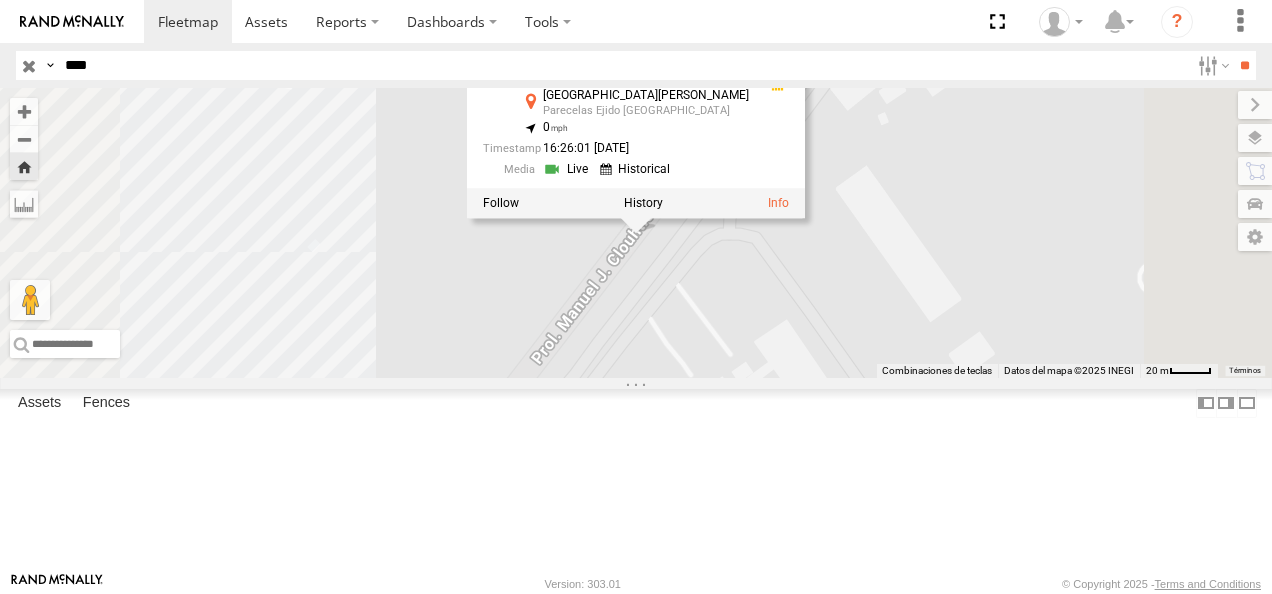 click on "C149 C149 [GEOGRAPHIC_DATA][PERSON_NAME] 31.66048 ,  -106.33802 0 16:26:01 [DATE]" at bounding box center [636, 233] 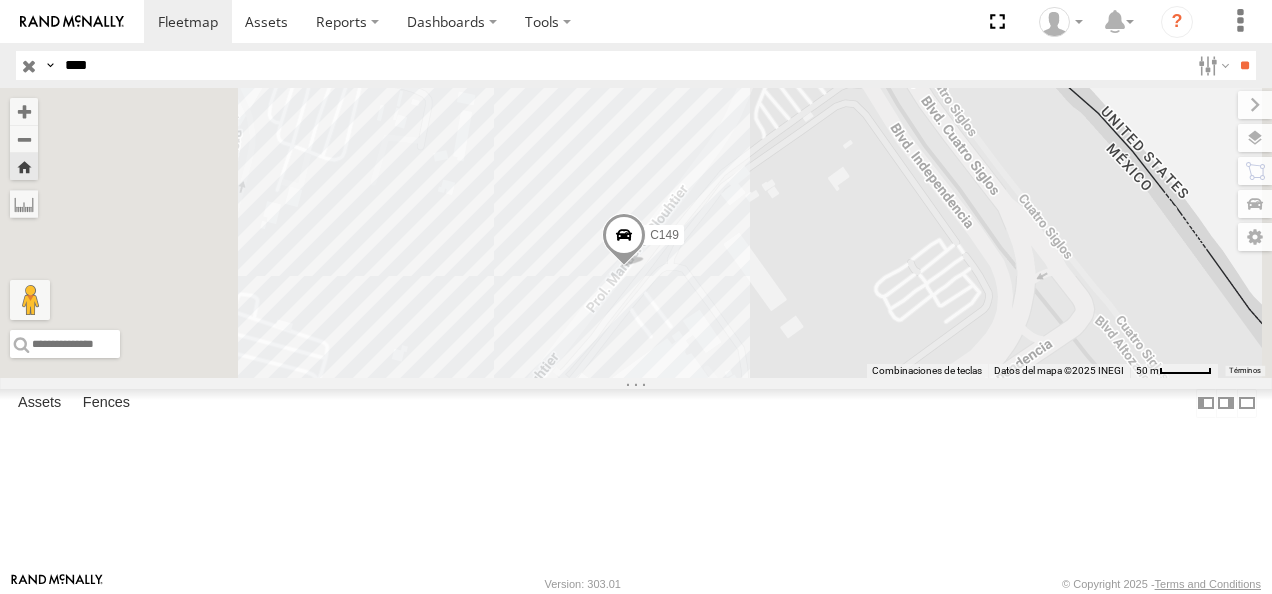 click at bounding box center (624, 240) 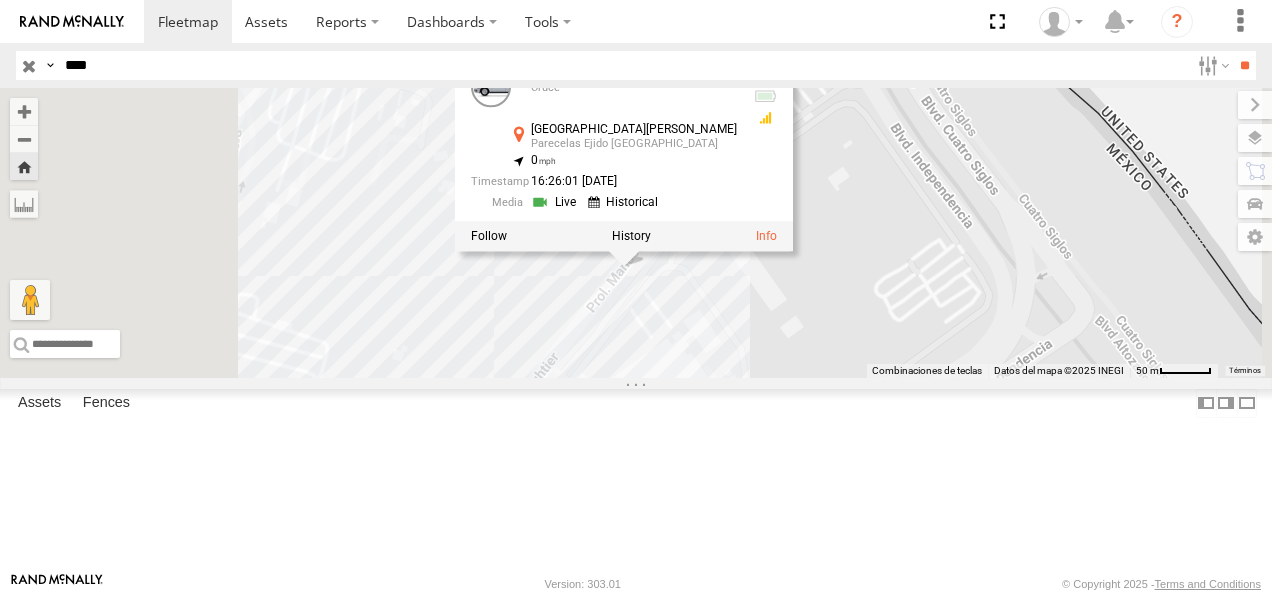 click on "C149 C149 [GEOGRAPHIC_DATA][PERSON_NAME] 31.66048 ,  -106.33802 0 16:26:01 [DATE]" at bounding box center (636, 233) 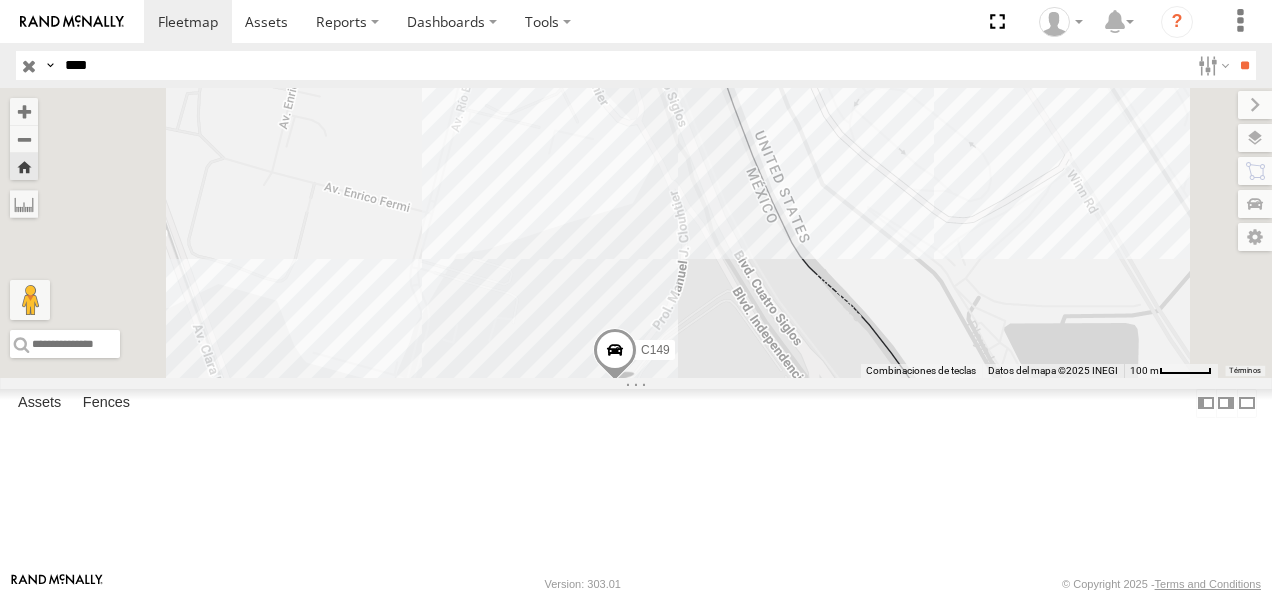 drag, startPoint x: 900, startPoint y: 232, endPoint x: 874, endPoint y: 340, distance: 111.085556 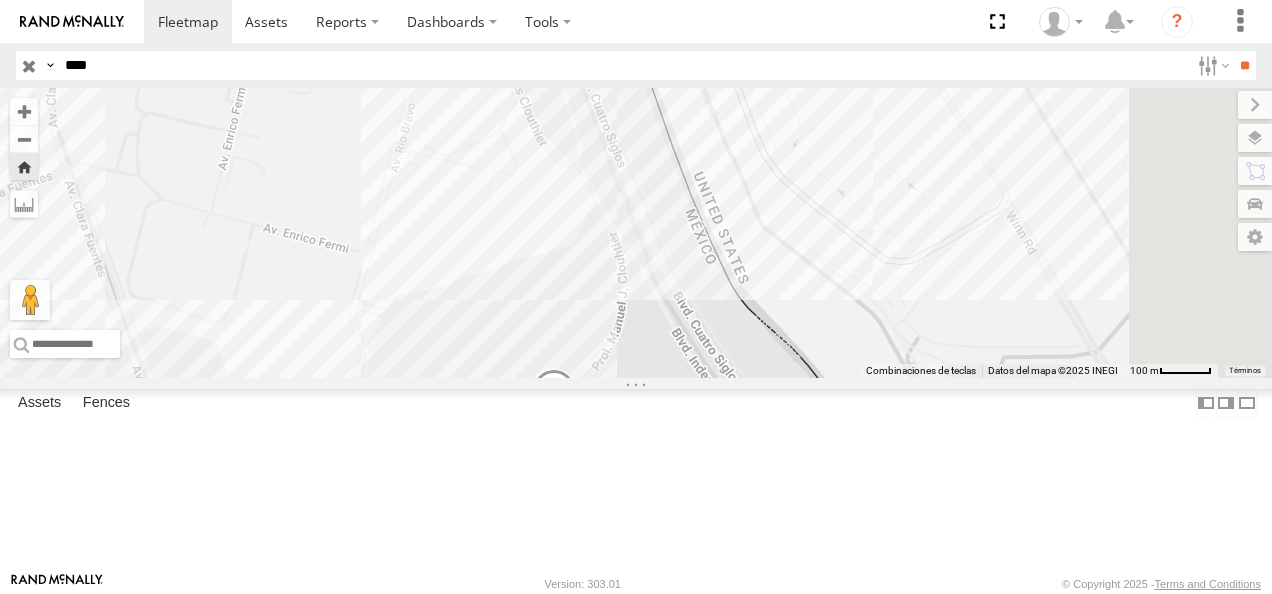 drag, startPoint x: 813, startPoint y: 331, endPoint x: 678, endPoint y: 438, distance: 172.26143 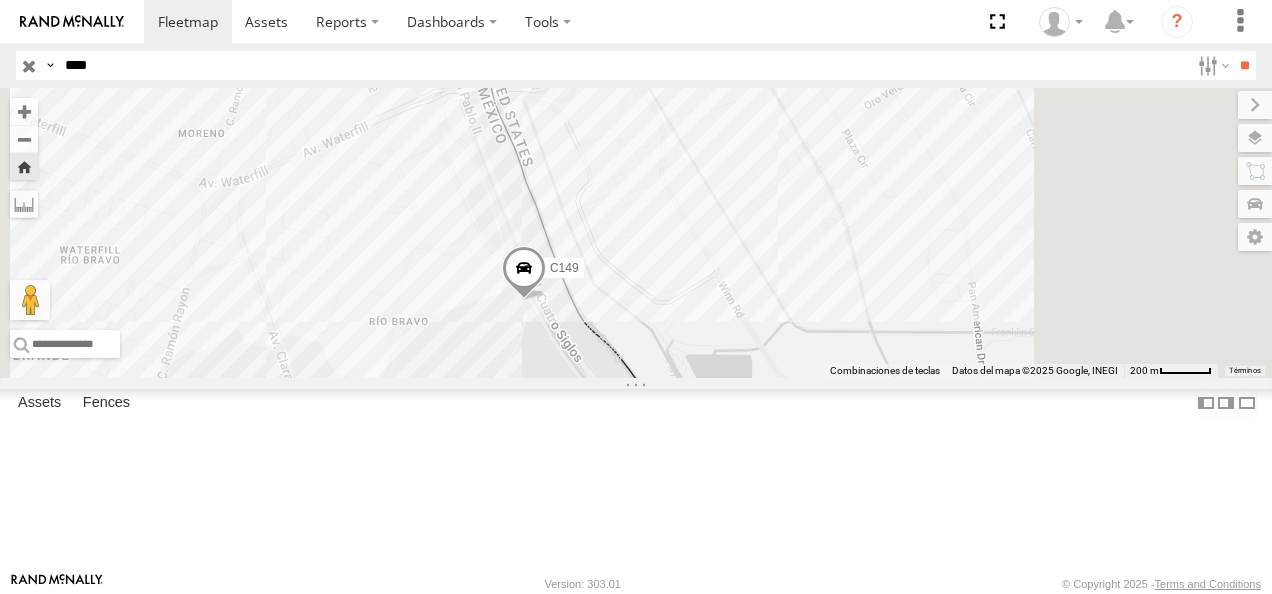 click on "C149
Cruce
[GEOGRAPHIC_DATA][PERSON_NAME]
31.66237 -106.33664
Video" at bounding box center (0, 0) 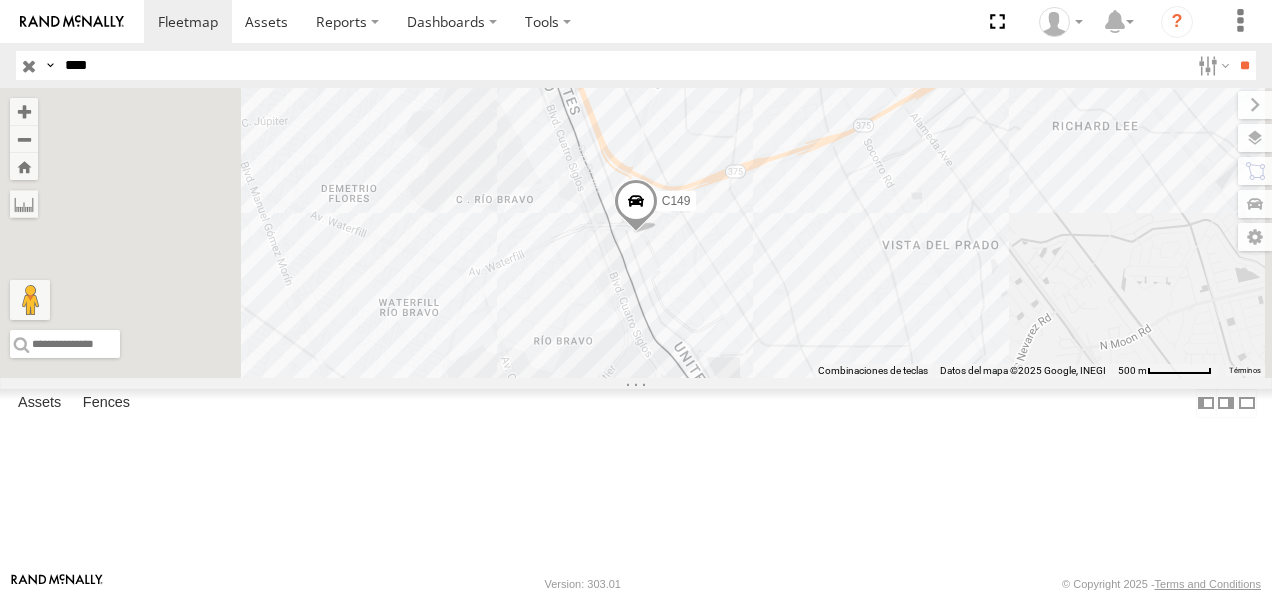 click on "Cruce" at bounding box center [0, 0] 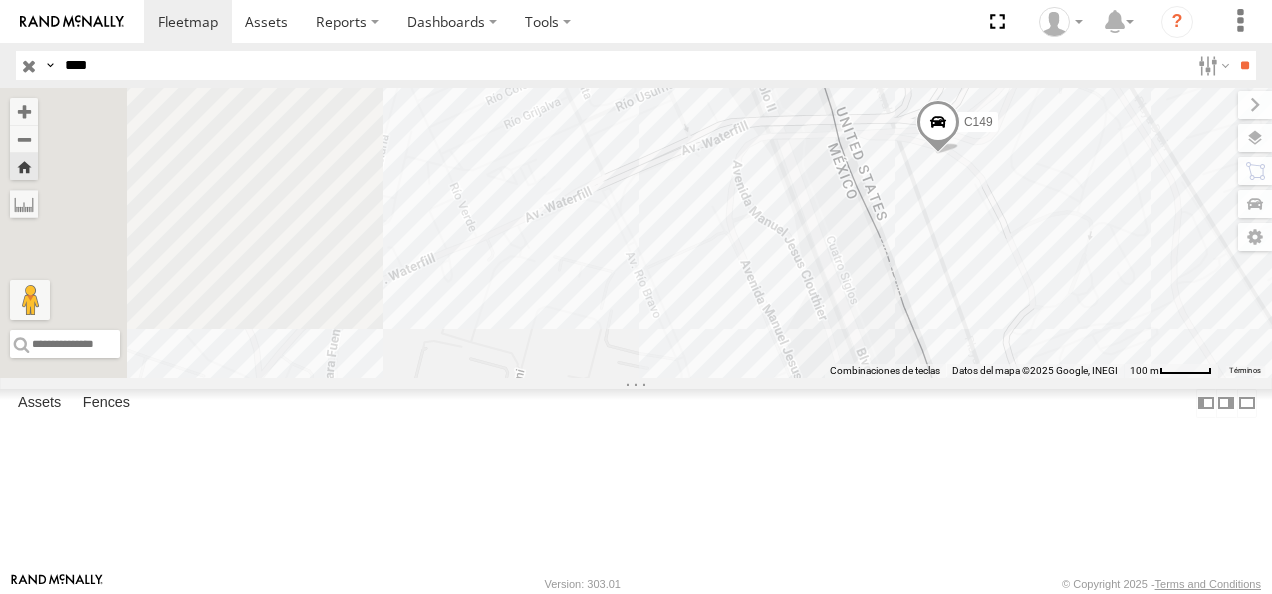 drag, startPoint x: 648, startPoint y: 403, endPoint x: 1070, endPoint y: 312, distance: 431.70013 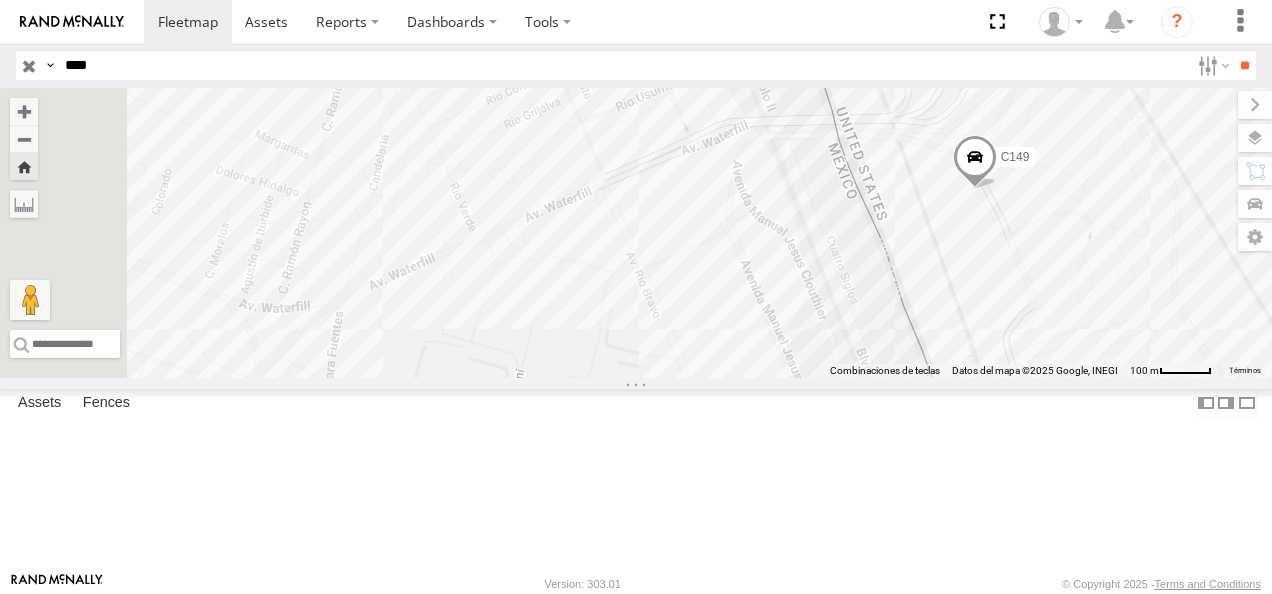 drag, startPoint x: 139, startPoint y: 67, endPoint x: 29, endPoint y: 67, distance: 110 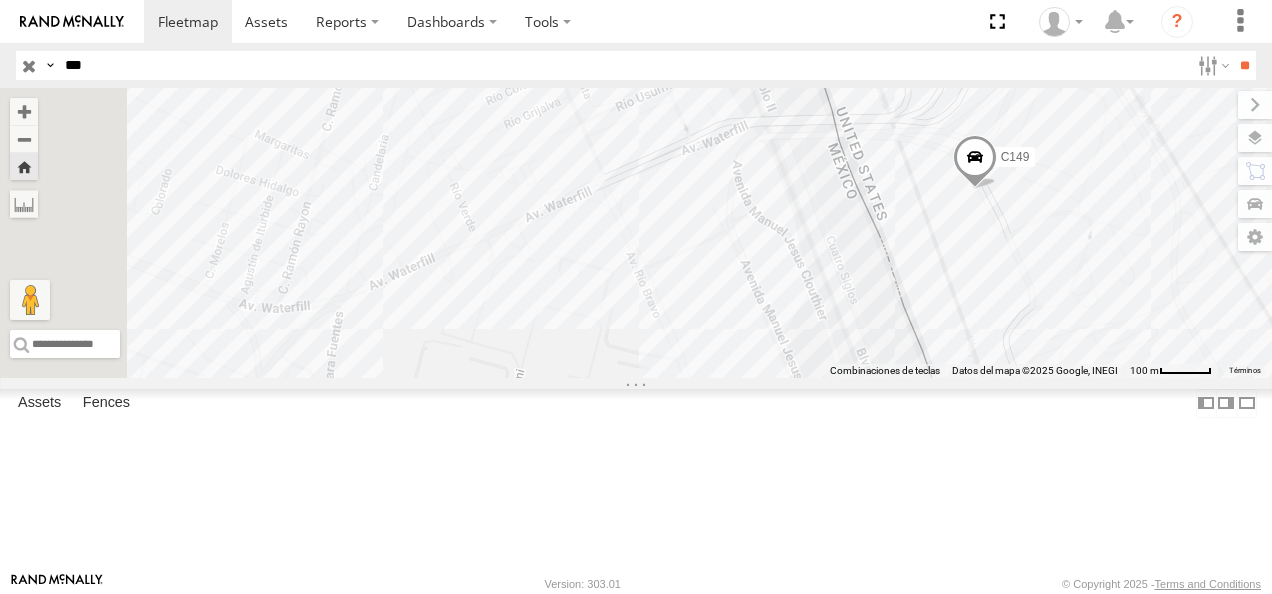 click on "**" at bounding box center [1244, 65] 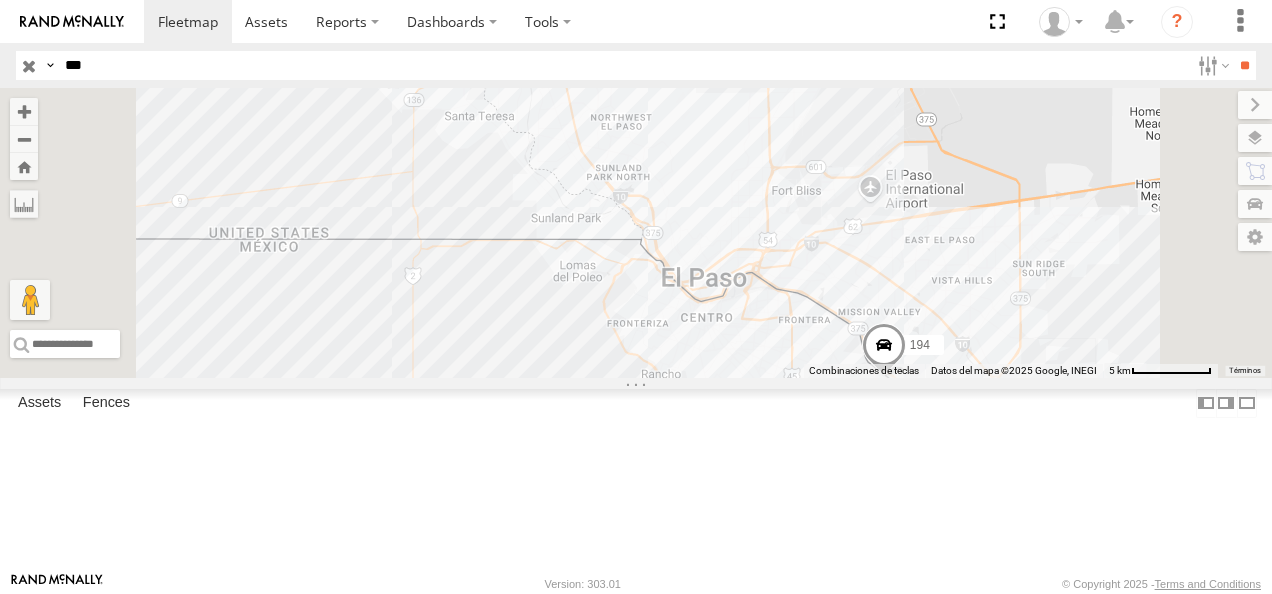 click on "194" at bounding box center (0, 0) 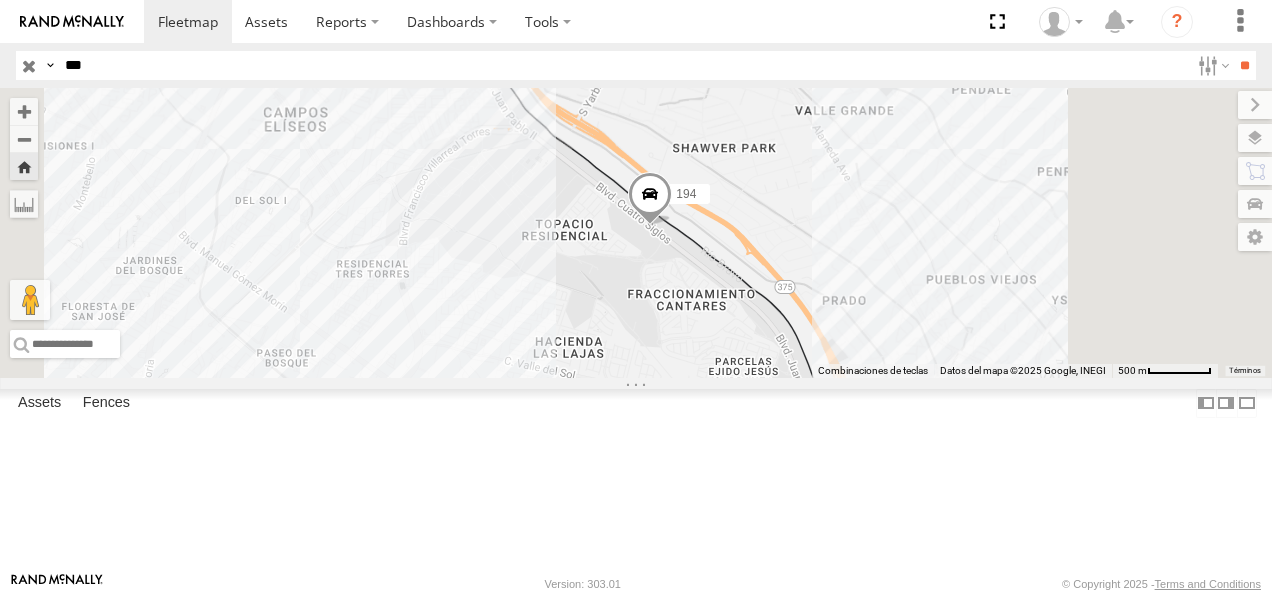 drag, startPoint x: 887, startPoint y: 426, endPoint x: 790, endPoint y: 201, distance: 245.01837 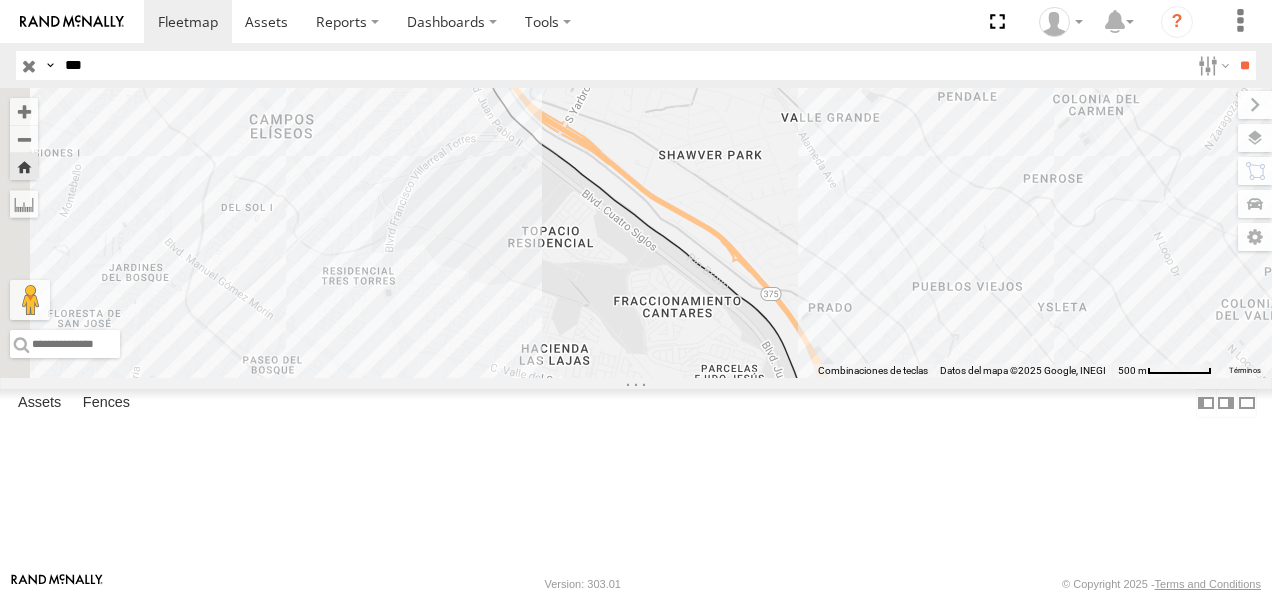 drag, startPoint x: 108, startPoint y: 63, endPoint x: 62, endPoint y: 64, distance: 46.010868 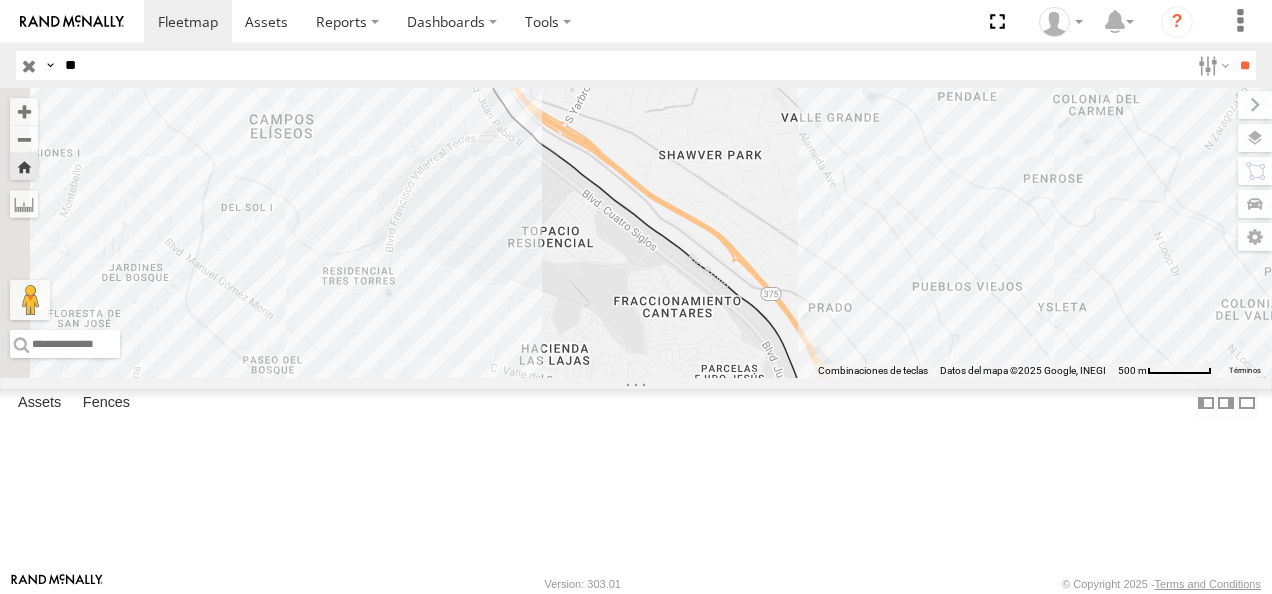 click on "**" at bounding box center [1244, 65] 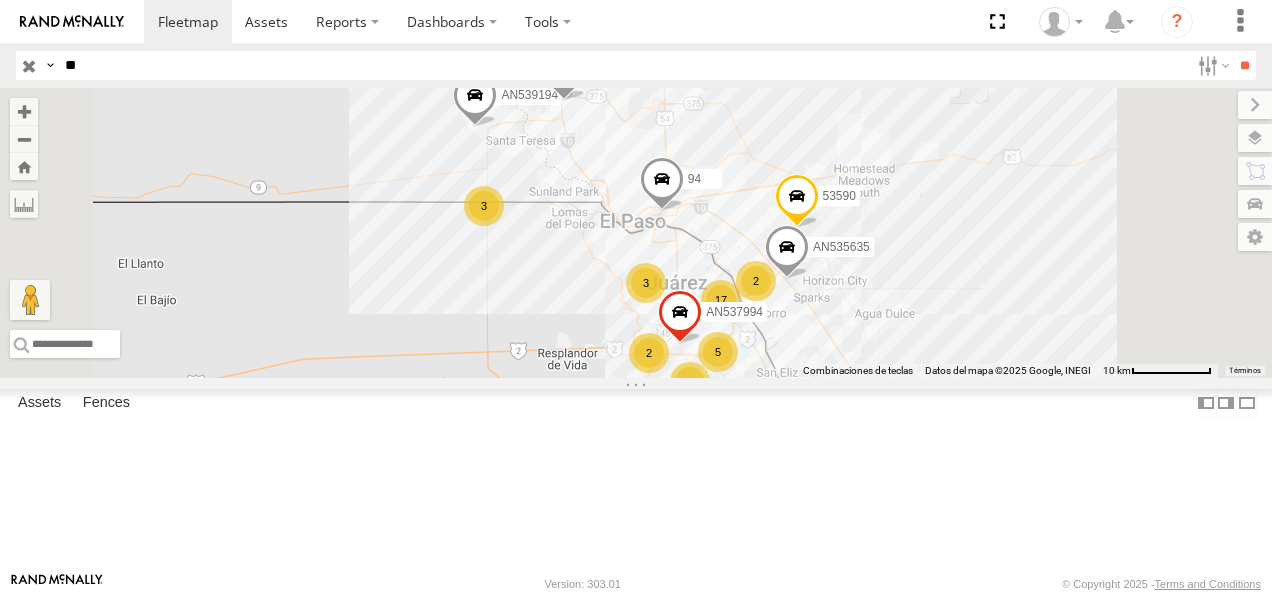 click on "94
FLEX NORTE" at bounding box center (0, 0) 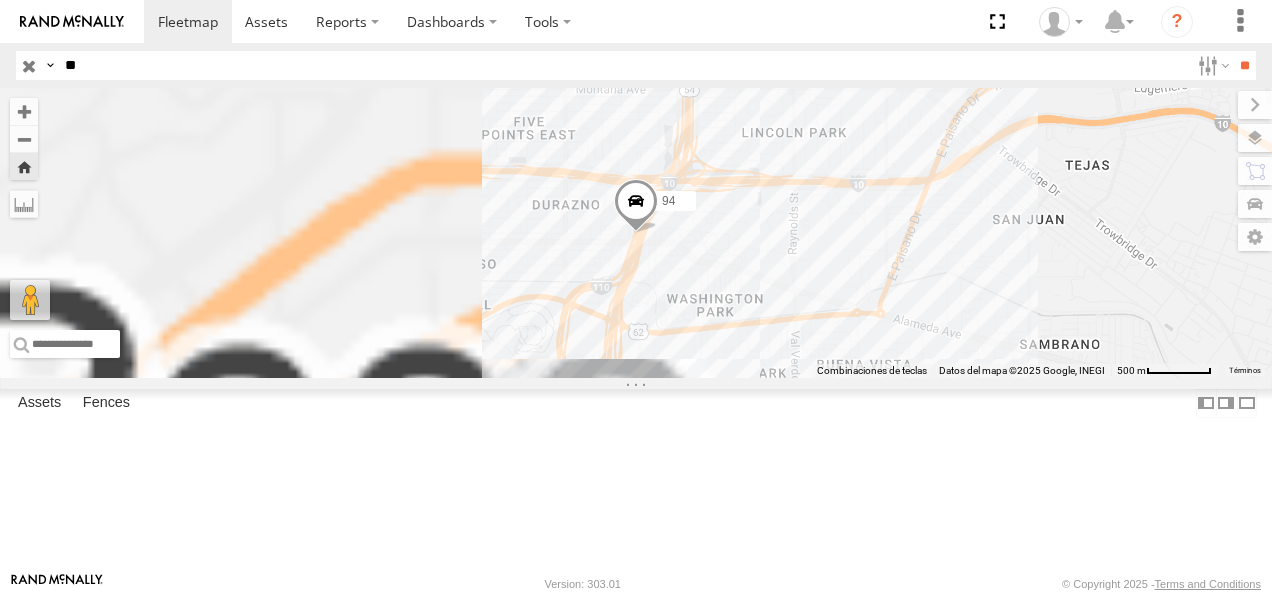 drag, startPoint x: 125, startPoint y: 56, endPoint x: 35, endPoint y: 65, distance: 90.44888 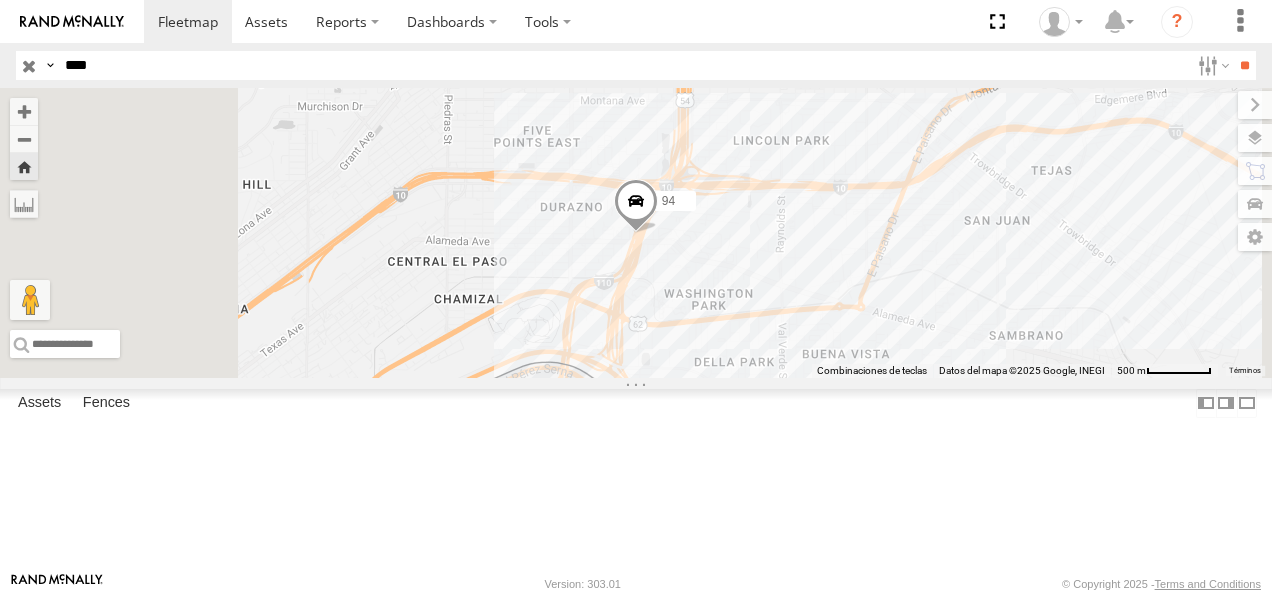 click on "**" at bounding box center [1244, 65] 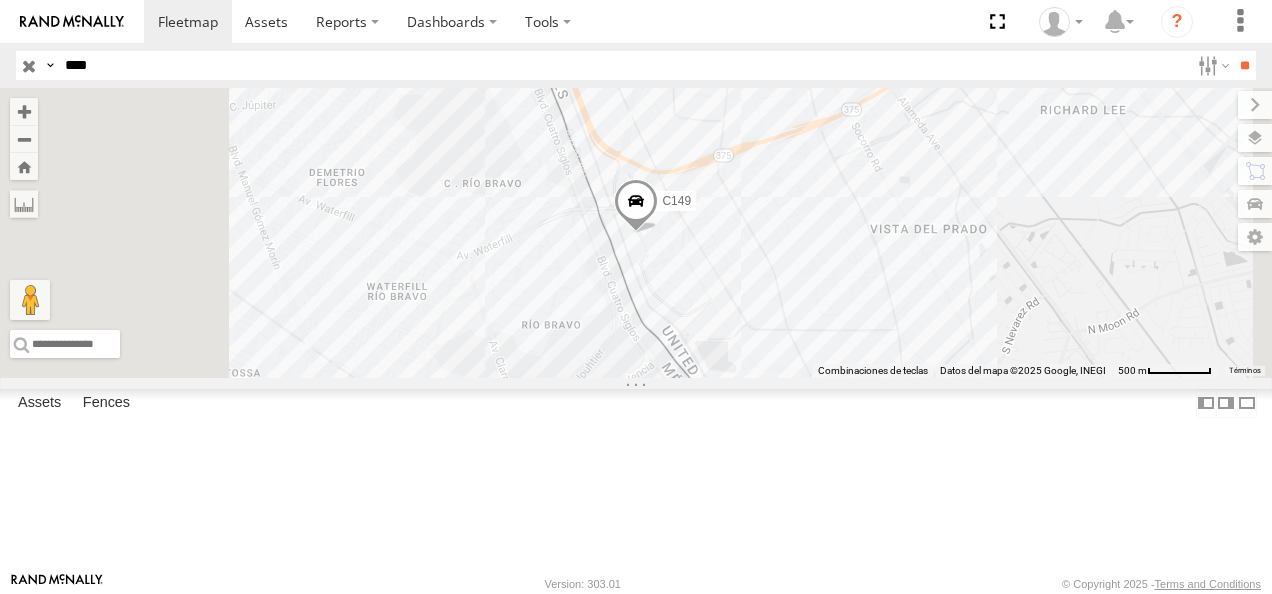 click on "Cruce" at bounding box center [0, 0] 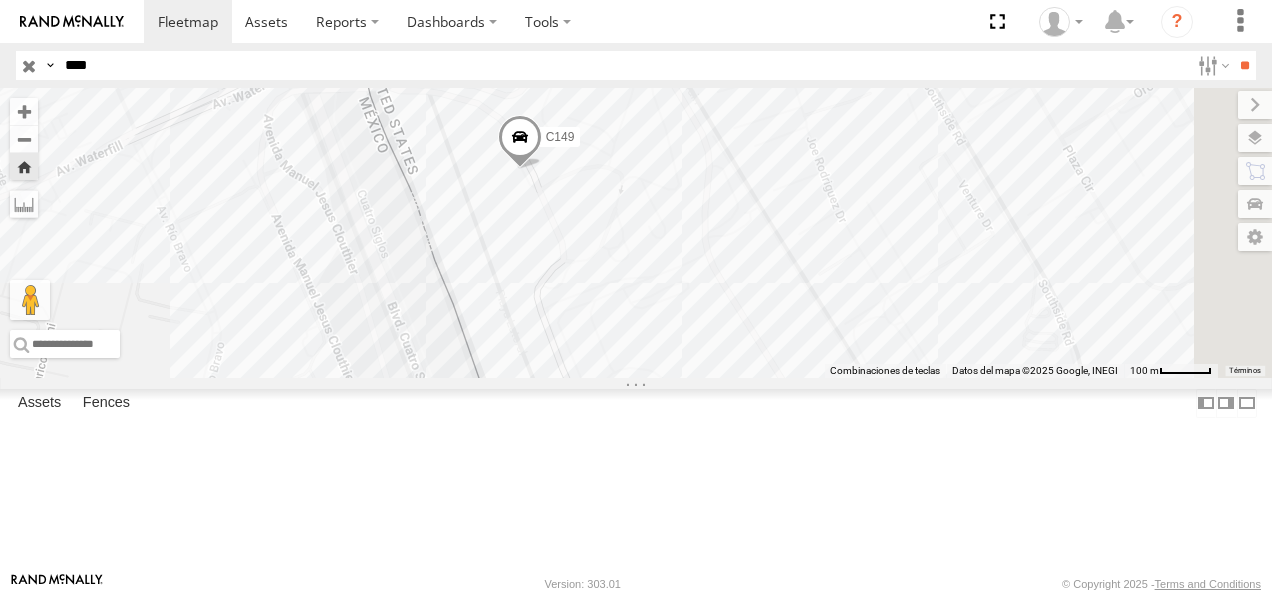 drag, startPoint x: 867, startPoint y: 388, endPoint x: 761, endPoint y: 290, distance: 144.36066 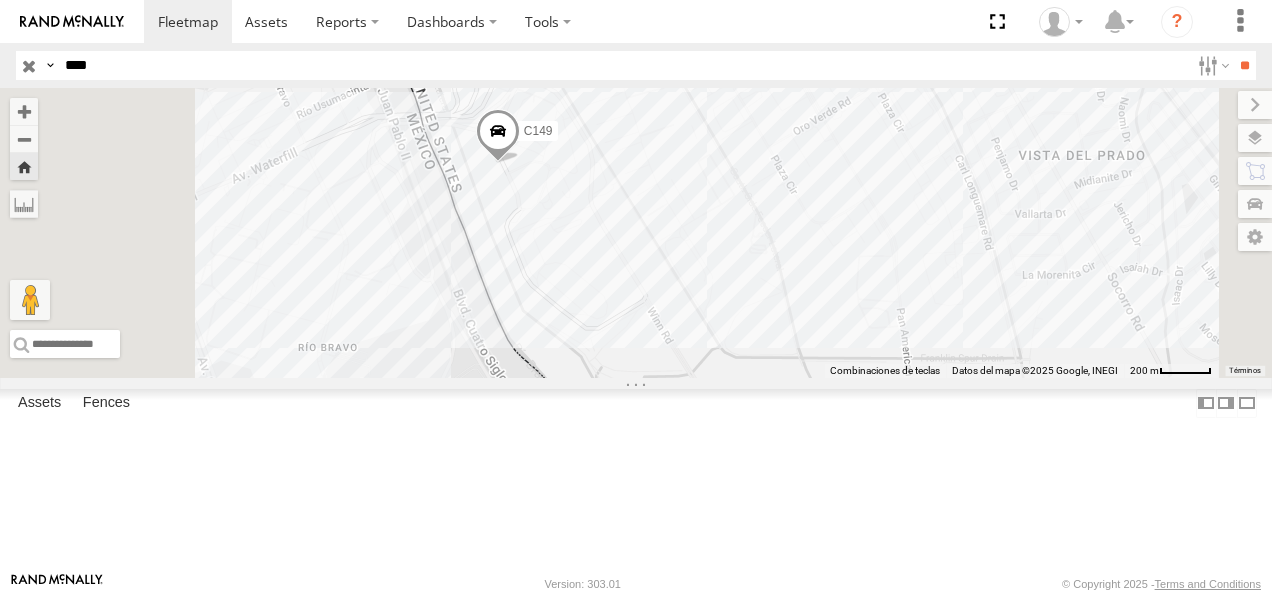 drag, startPoint x: 836, startPoint y: 422, endPoint x: 768, endPoint y: 392, distance: 74.323616 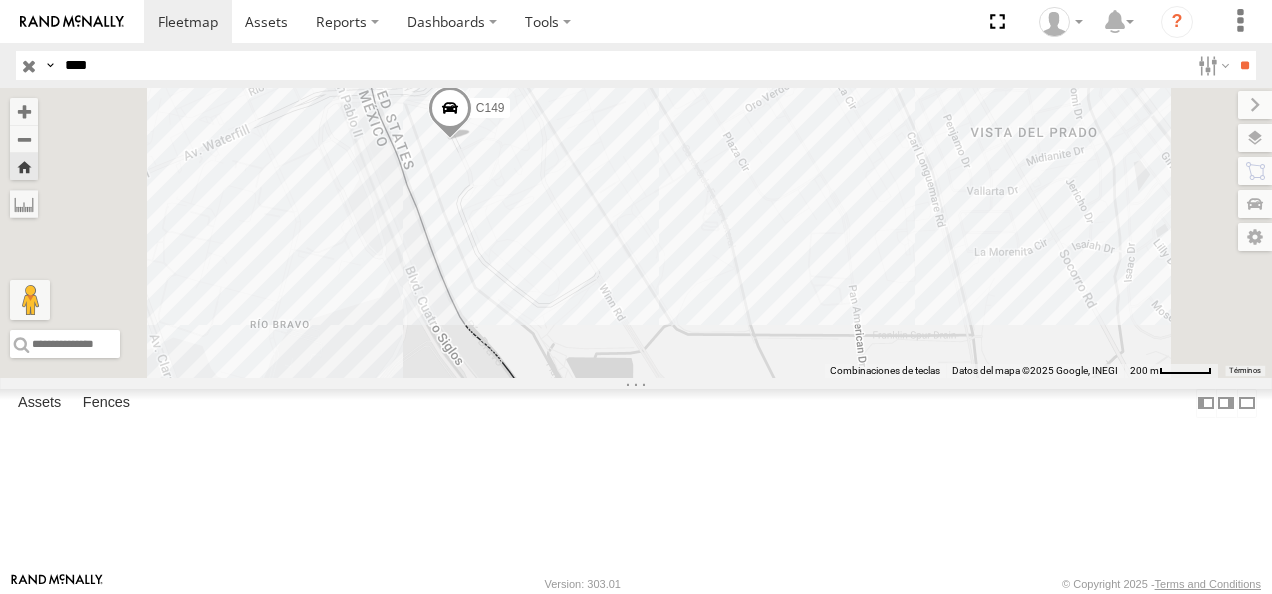 drag, startPoint x: 652, startPoint y: 272, endPoint x: 700, endPoint y: 356, distance: 96.74709 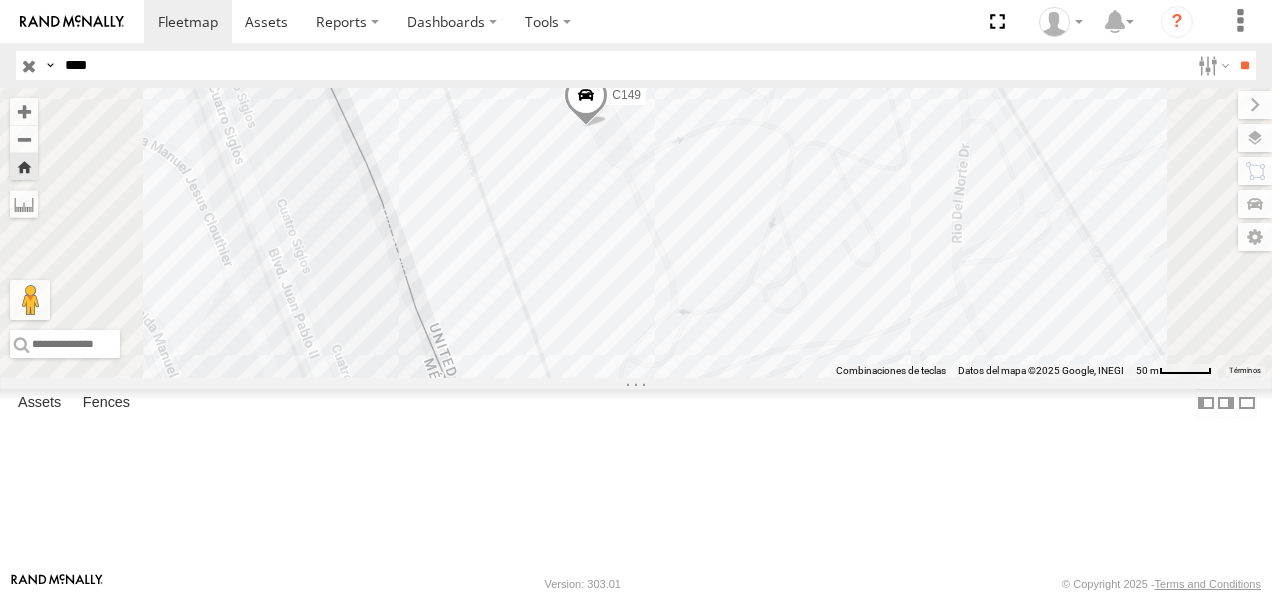 drag, startPoint x: 783, startPoint y: 354, endPoint x: 645, endPoint y: 334, distance: 139.44174 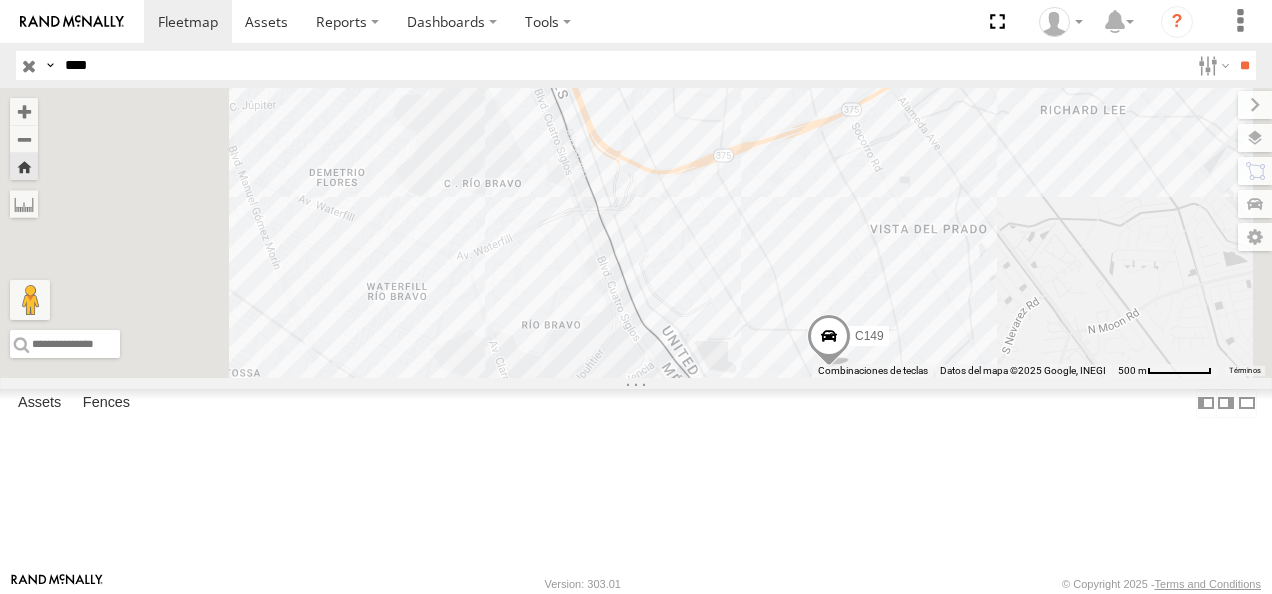 drag, startPoint x: 49, startPoint y: 73, endPoint x: 0, endPoint y: 71, distance: 49.0408 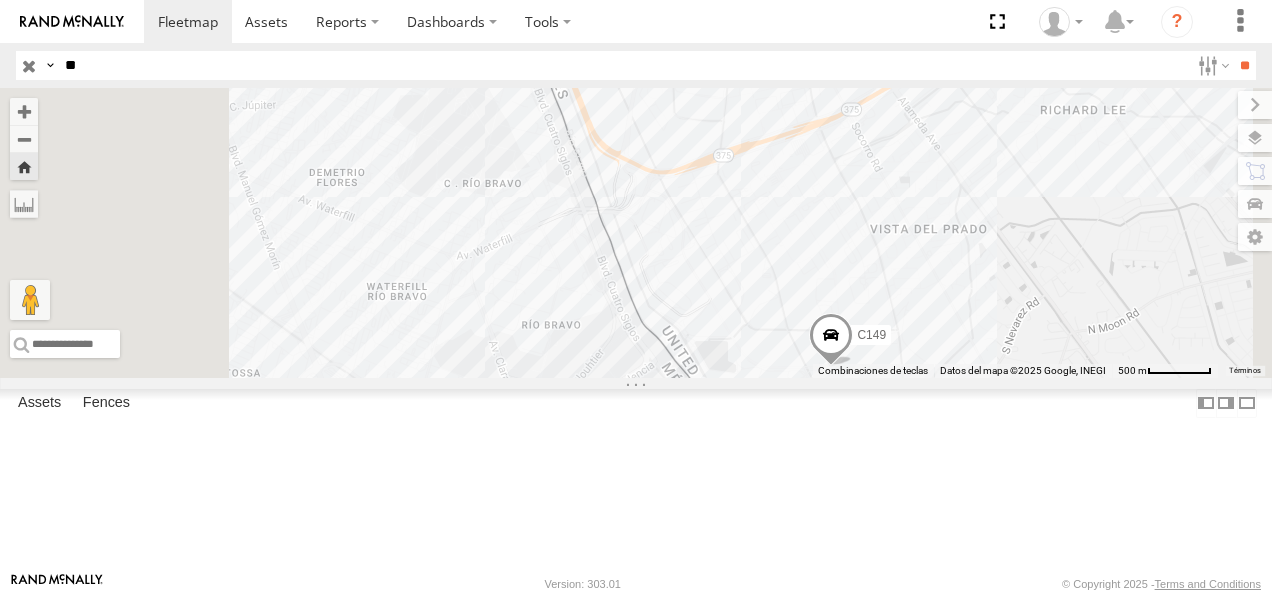 click on "**" at bounding box center [1244, 65] 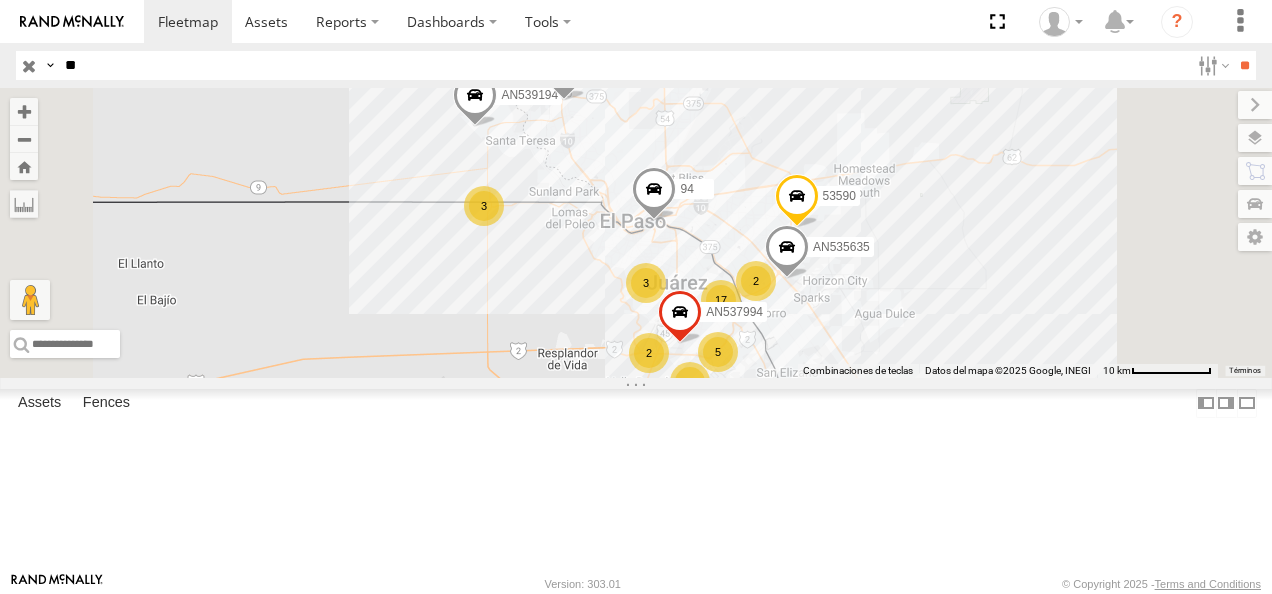 click on "94" at bounding box center (0, 0) 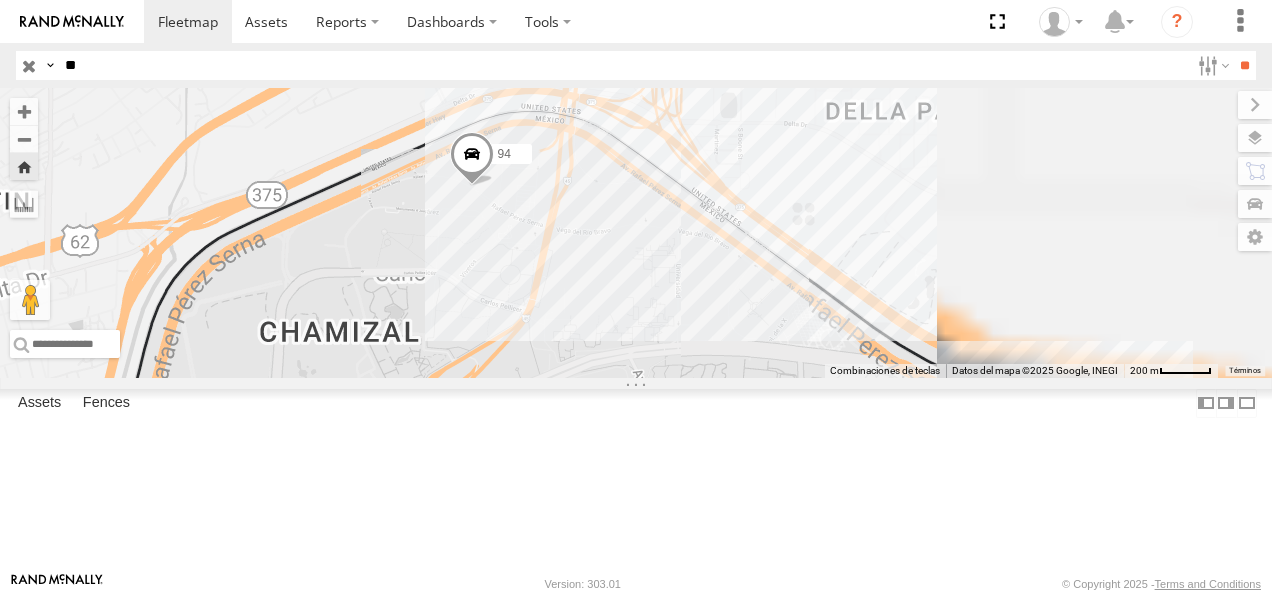 drag, startPoint x: 739, startPoint y: 328, endPoint x: 662, endPoint y: 288, distance: 86.76981 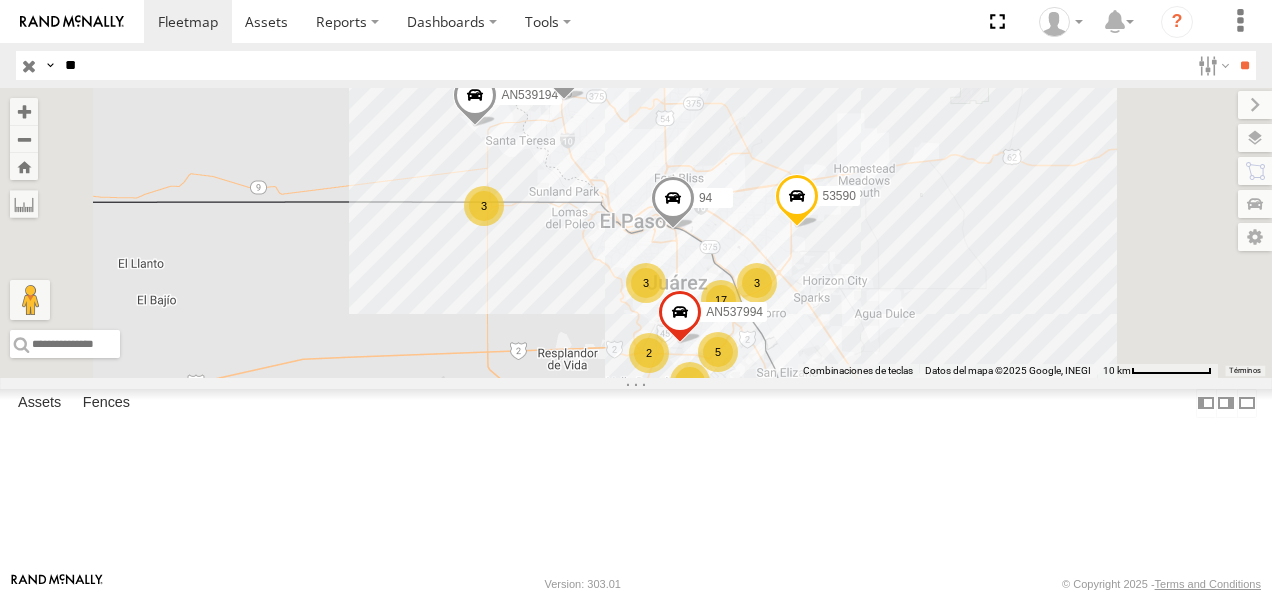 drag, startPoint x: 125, startPoint y: 62, endPoint x: -4, endPoint y: 64, distance: 129.0155 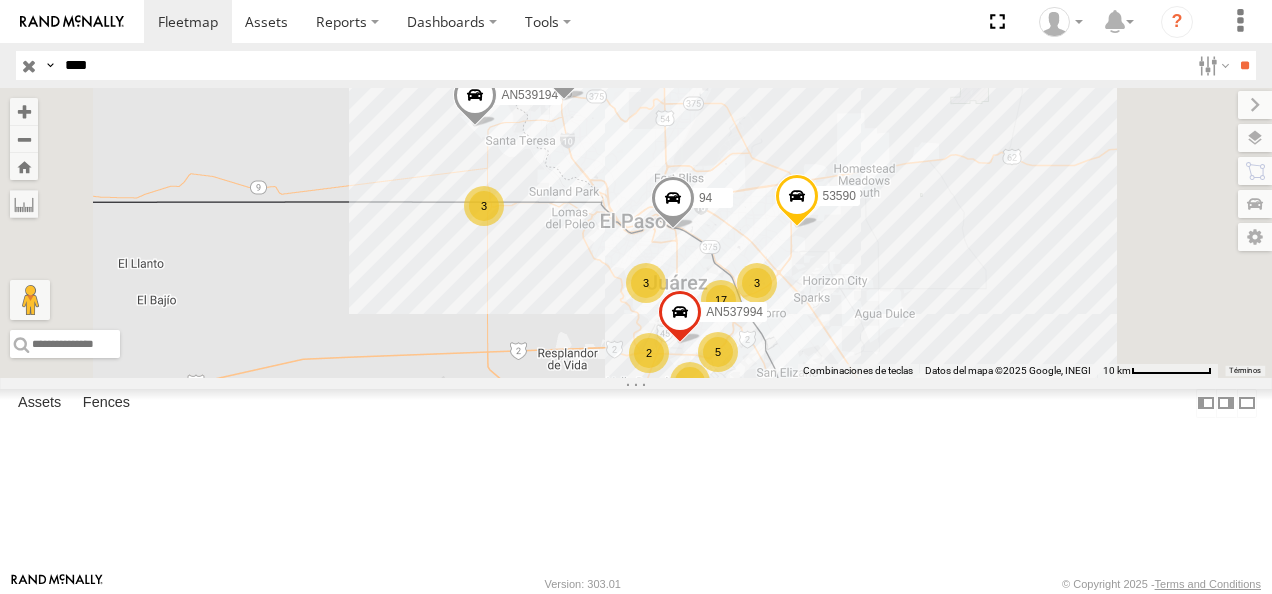 type on "****" 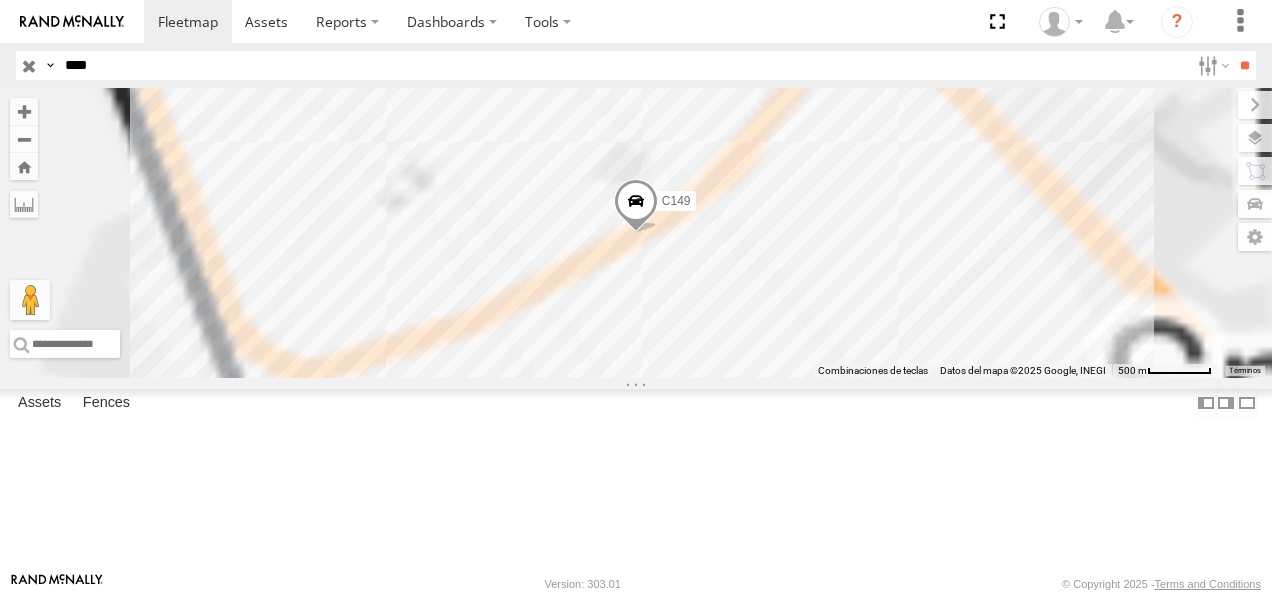 click on "C149" at bounding box center [0, 0] 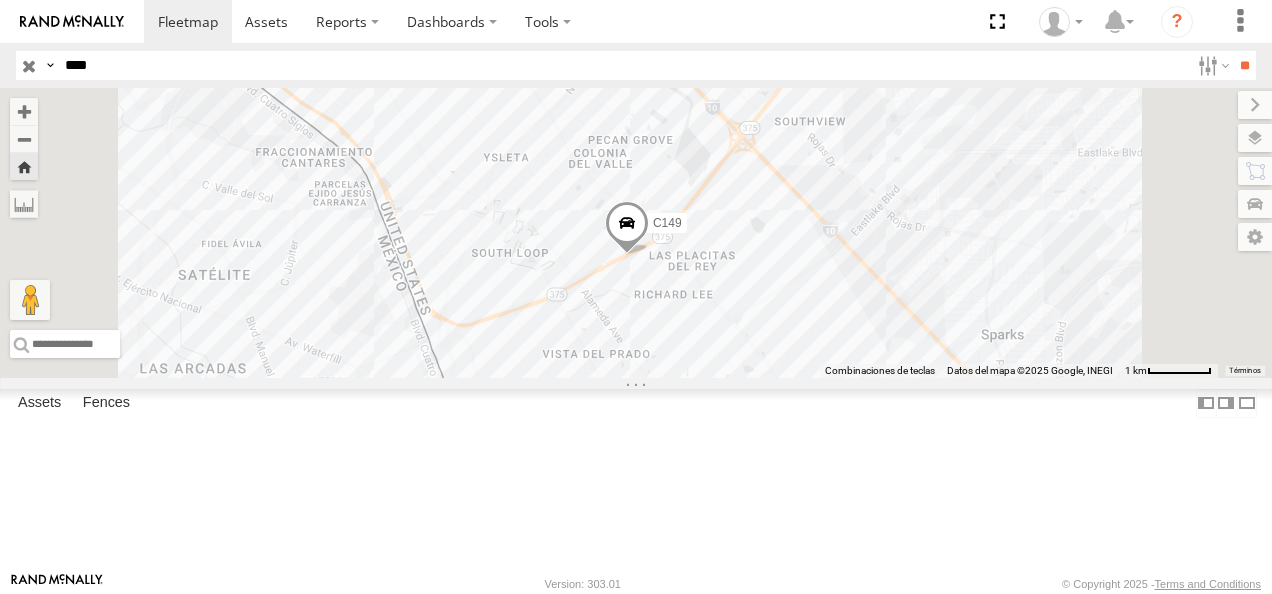 click on "C149" at bounding box center (636, 233) 